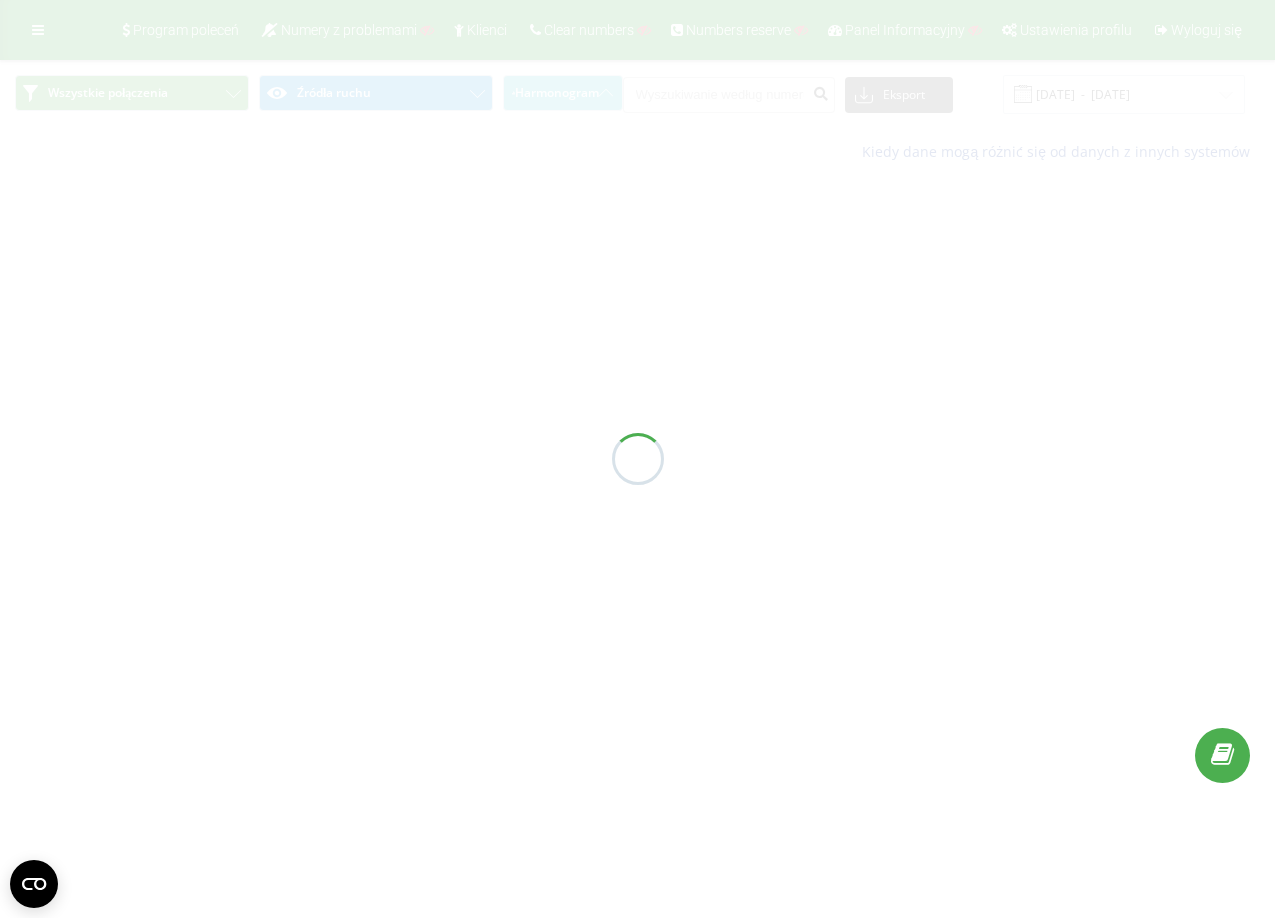 scroll, scrollTop: 0, scrollLeft: 0, axis: both 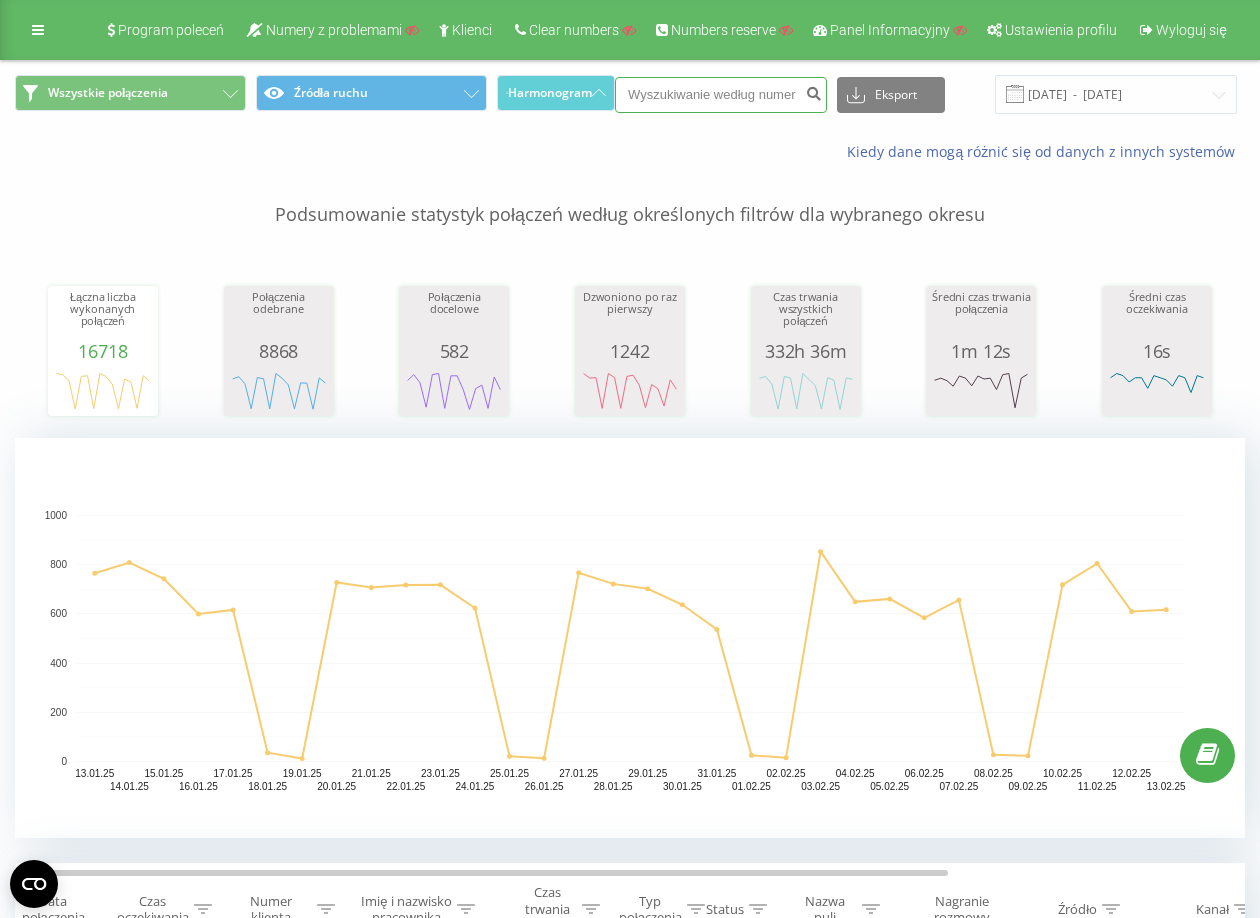 click at bounding box center [721, 95] 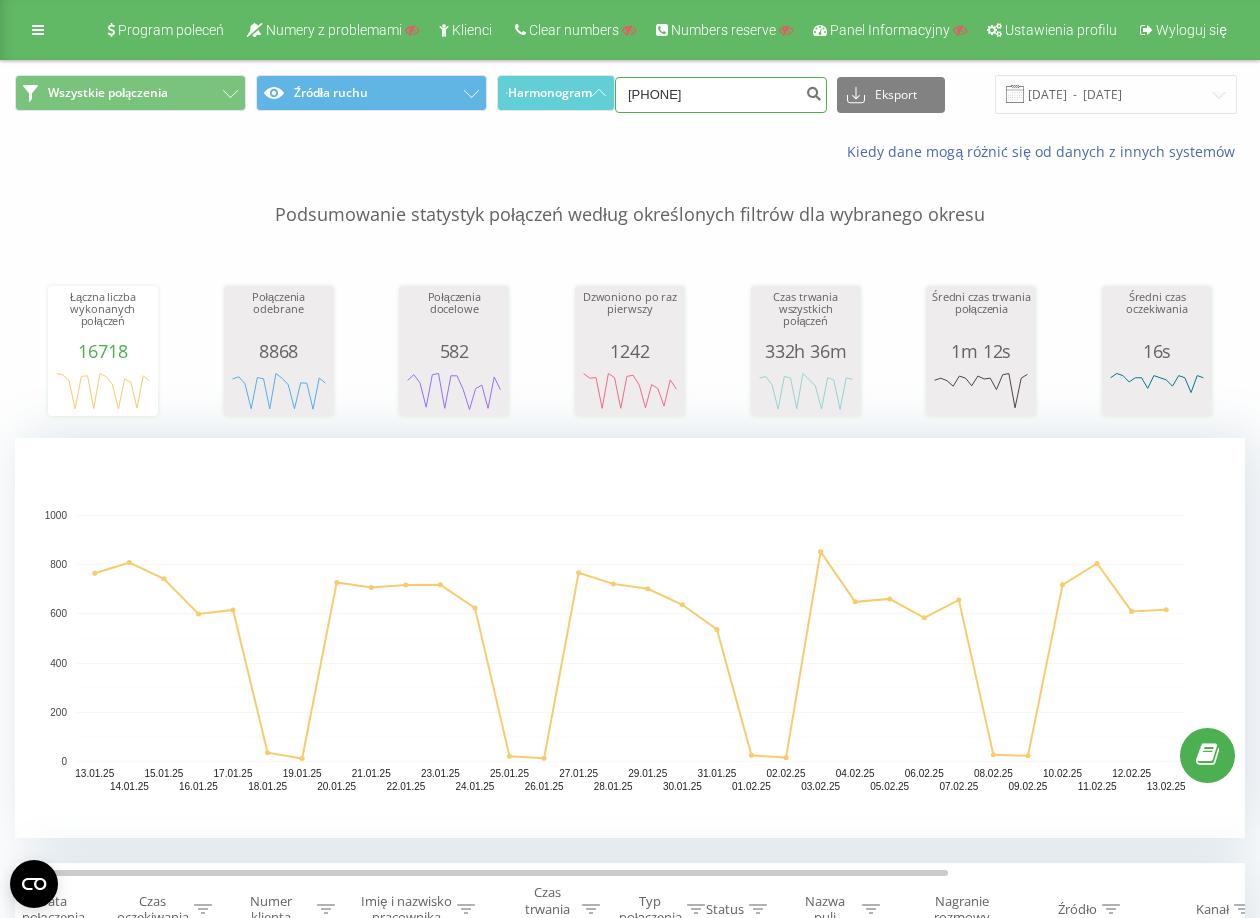 type on "48733100603" 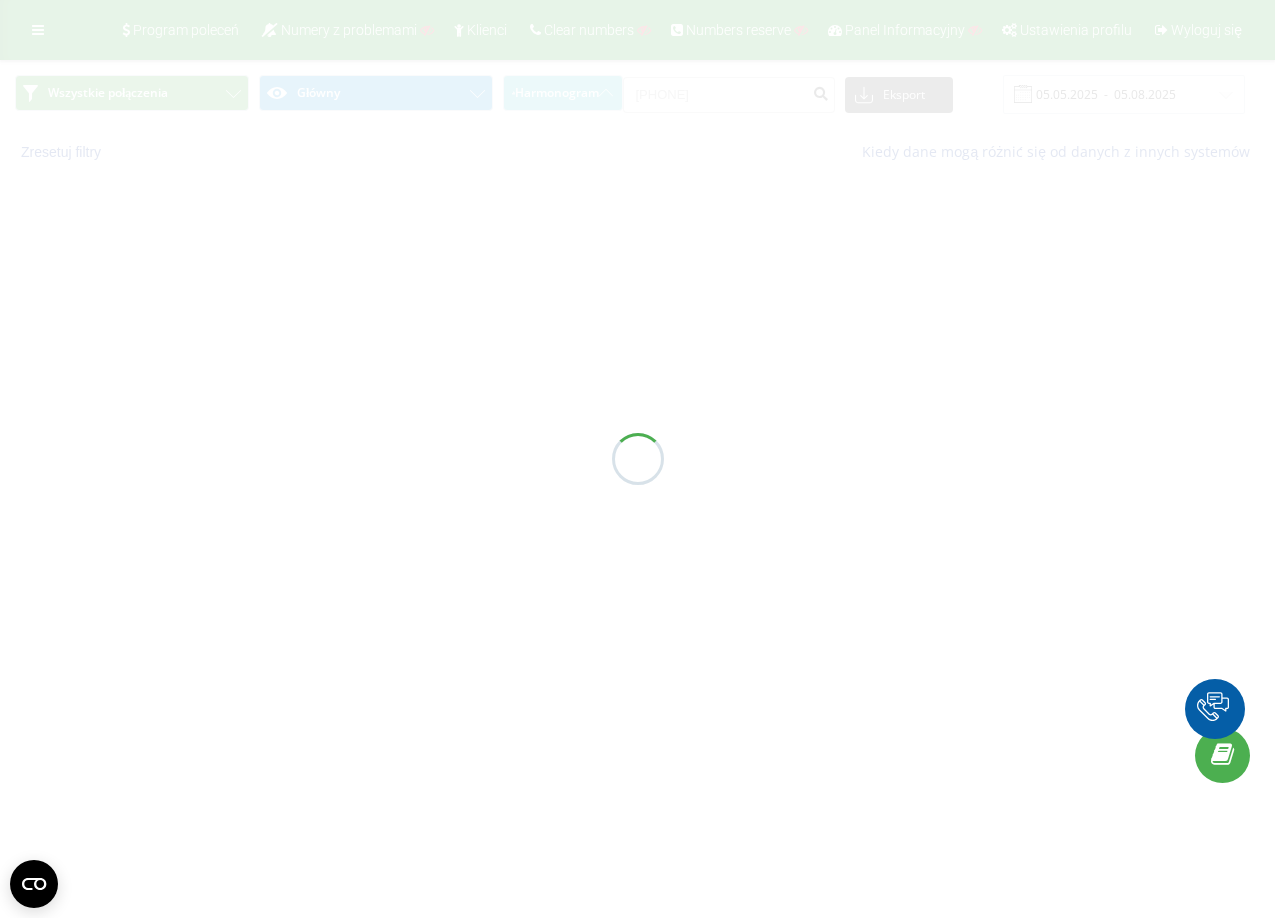 scroll, scrollTop: 0, scrollLeft: 0, axis: both 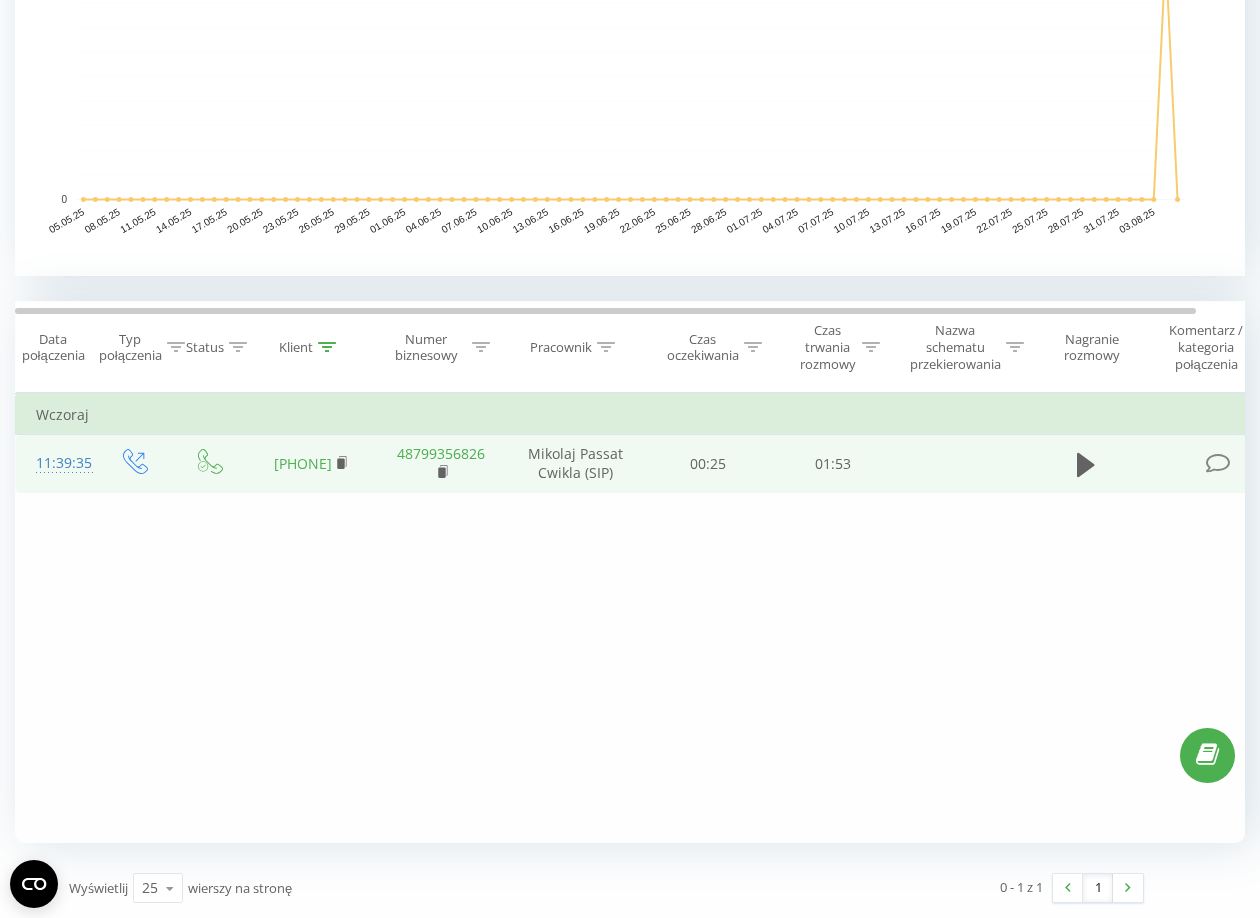 click 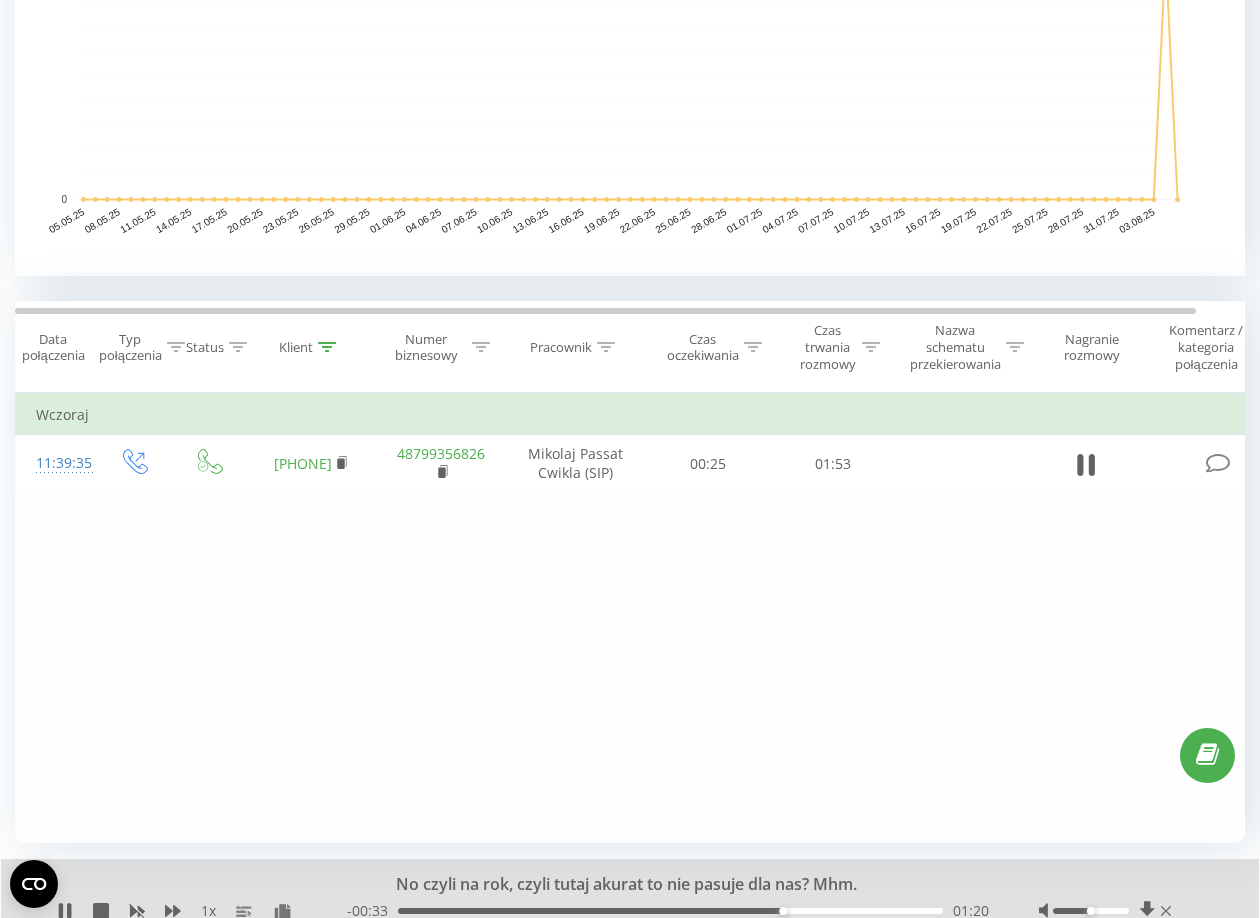 drag, startPoint x: 814, startPoint y: 909, endPoint x: 830, endPoint y: 909, distance: 16 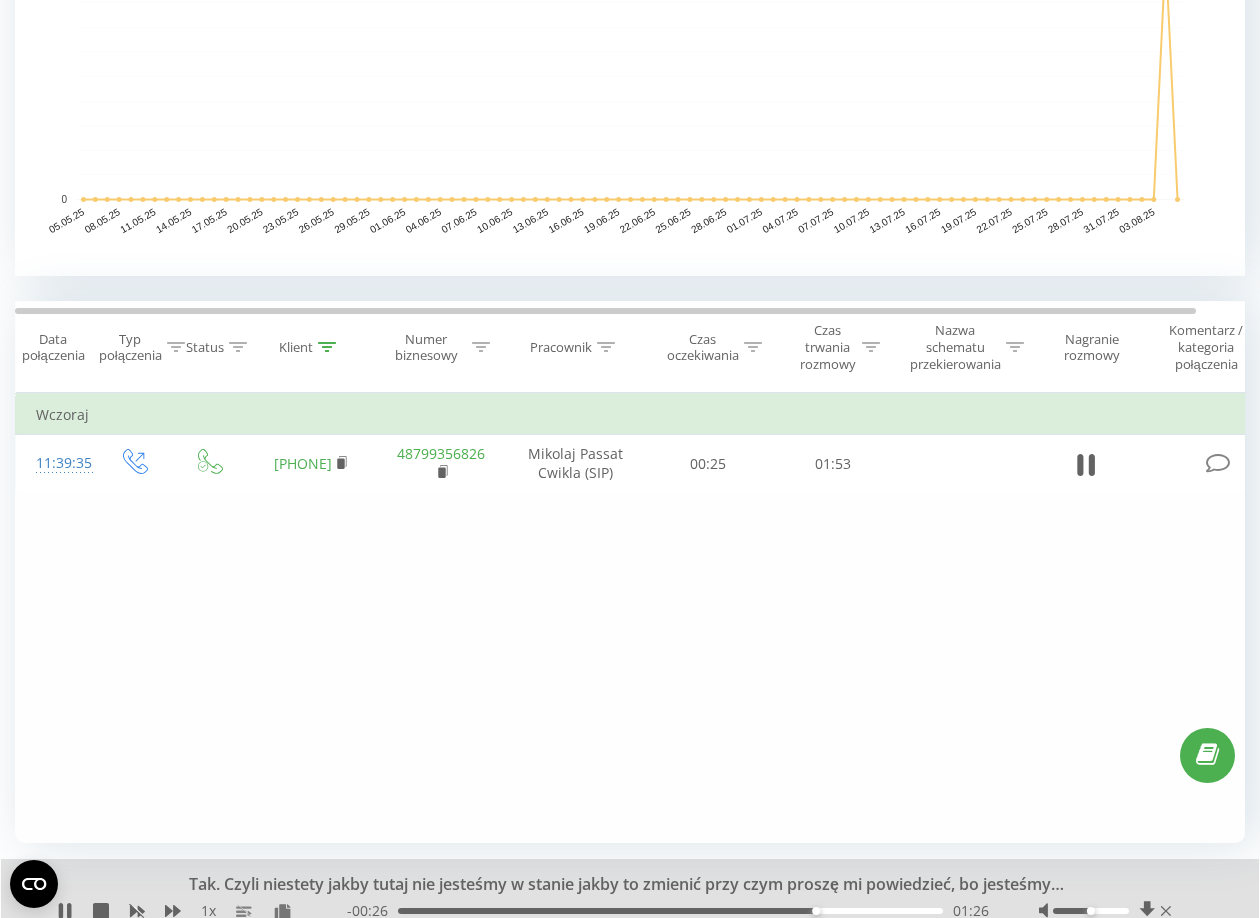 click on "01:26" at bounding box center (670, 911) 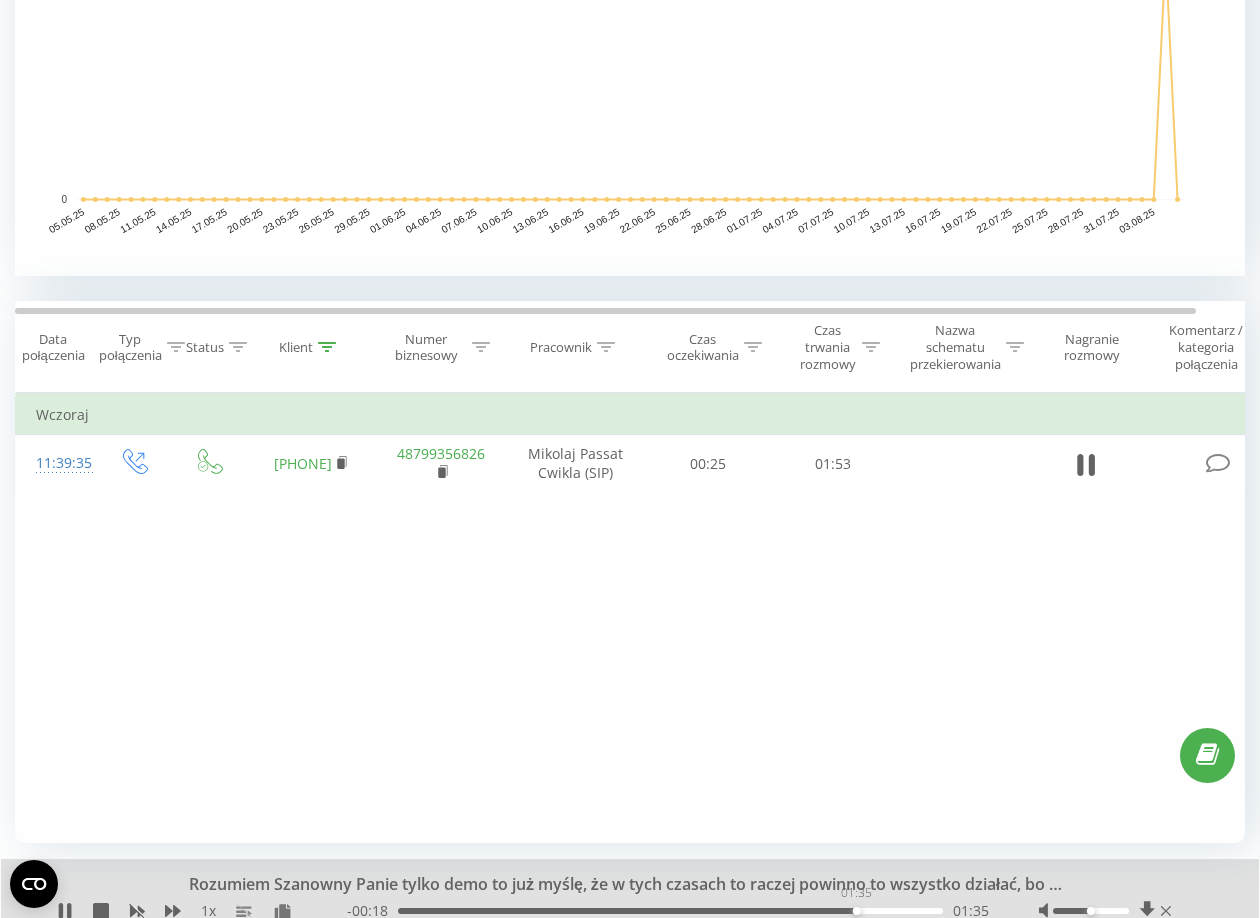 click on "01:35" at bounding box center [670, 911] 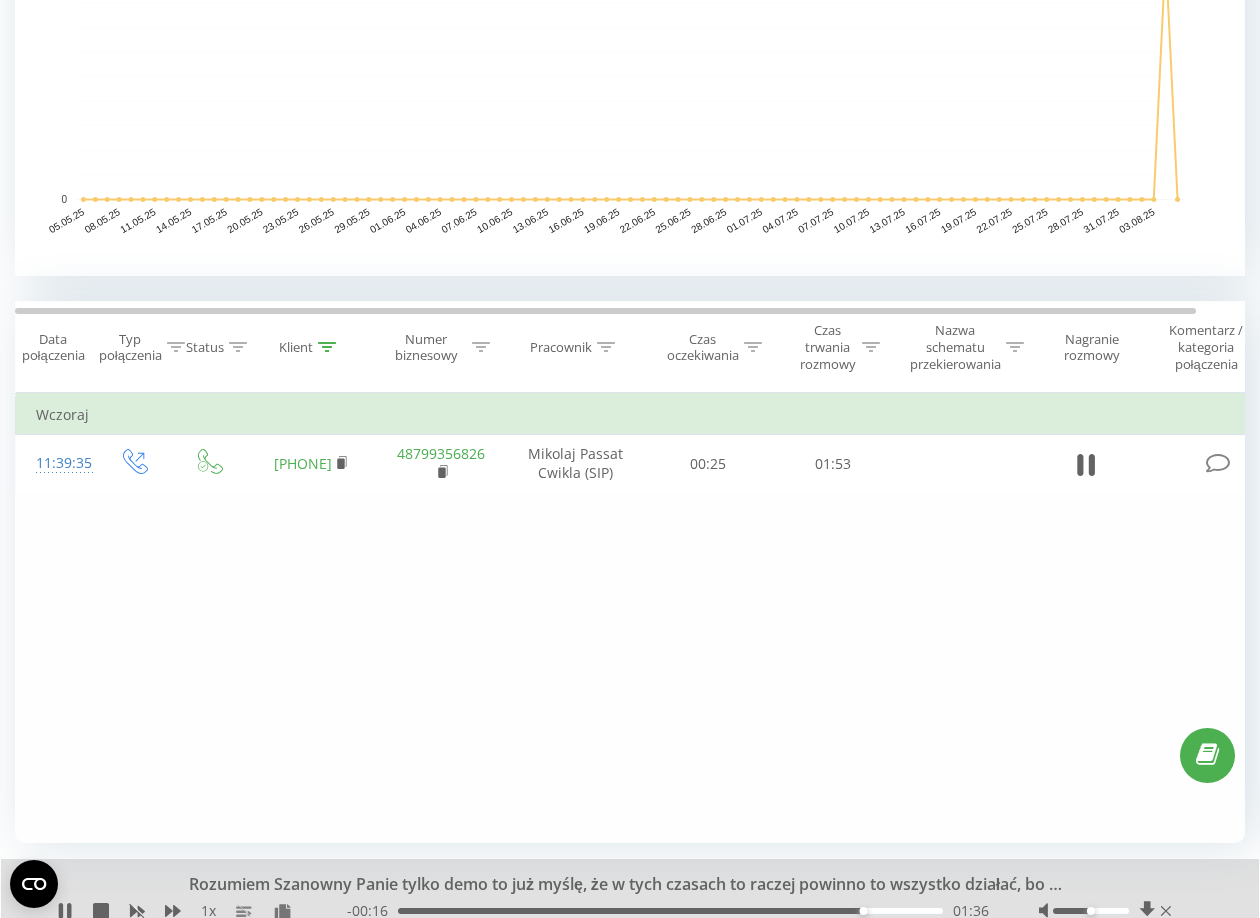 click on "01:36" at bounding box center [670, 911] 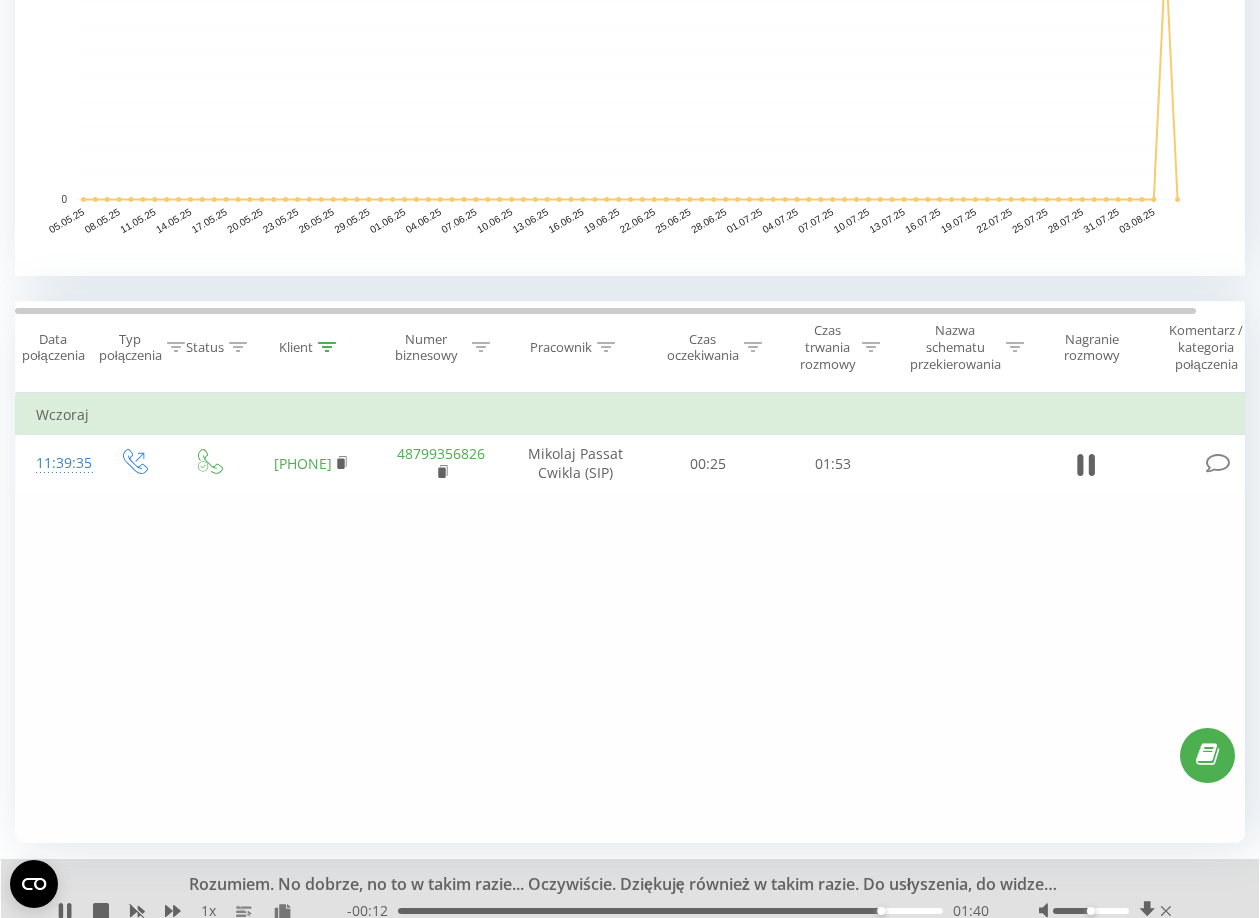 click on "01:40" at bounding box center (670, 911) 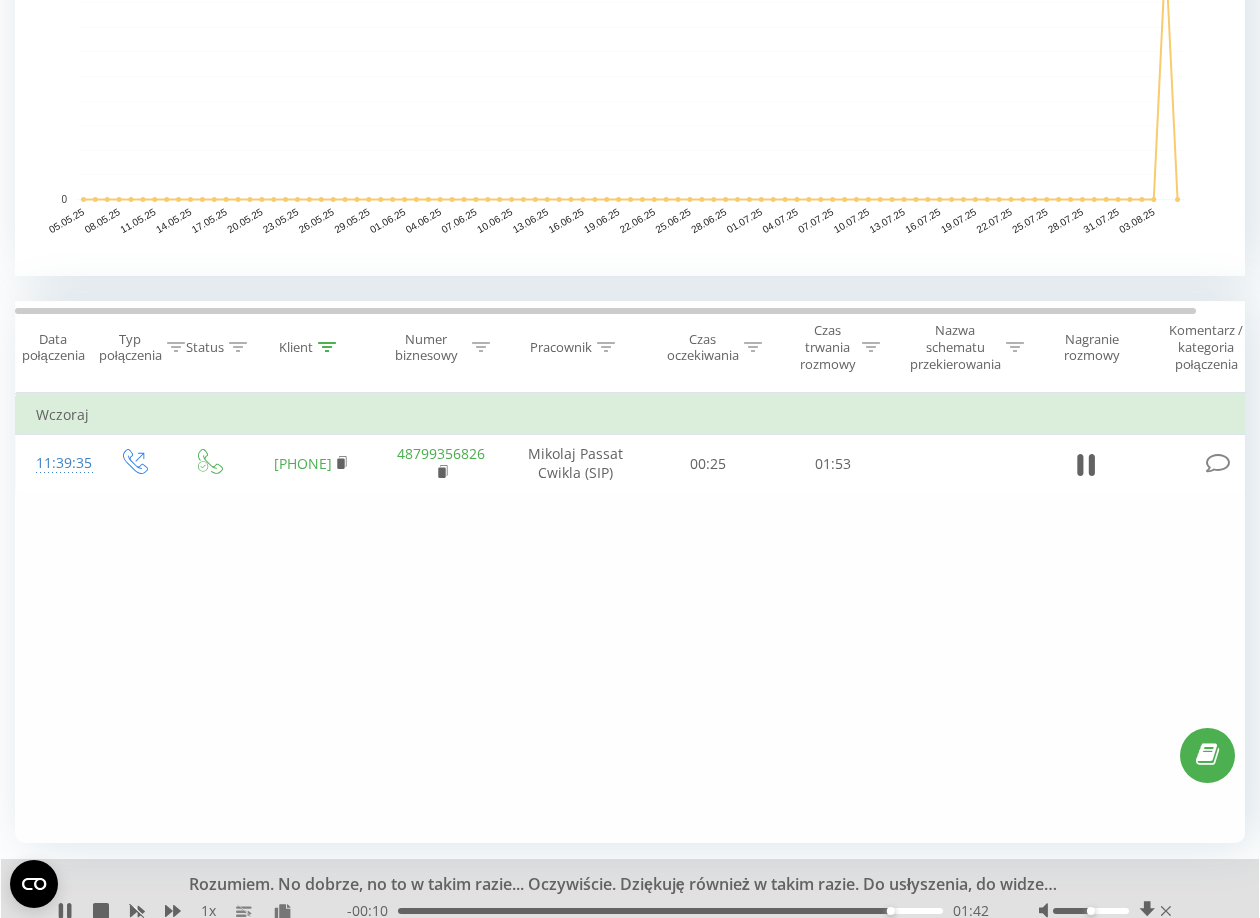 click on "01:42" at bounding box center [670, 911] 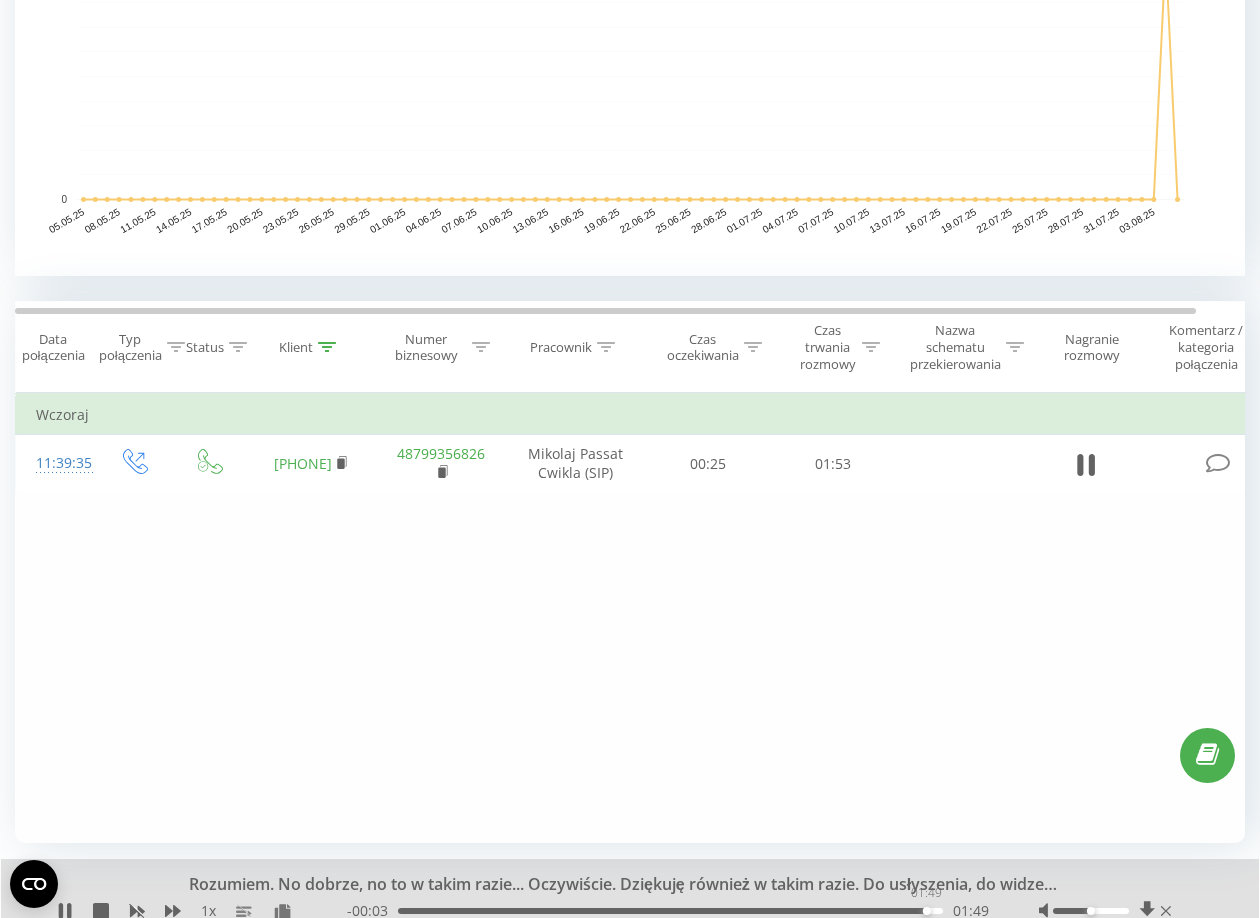 click on "01:49" at bounding box center [670, 911] 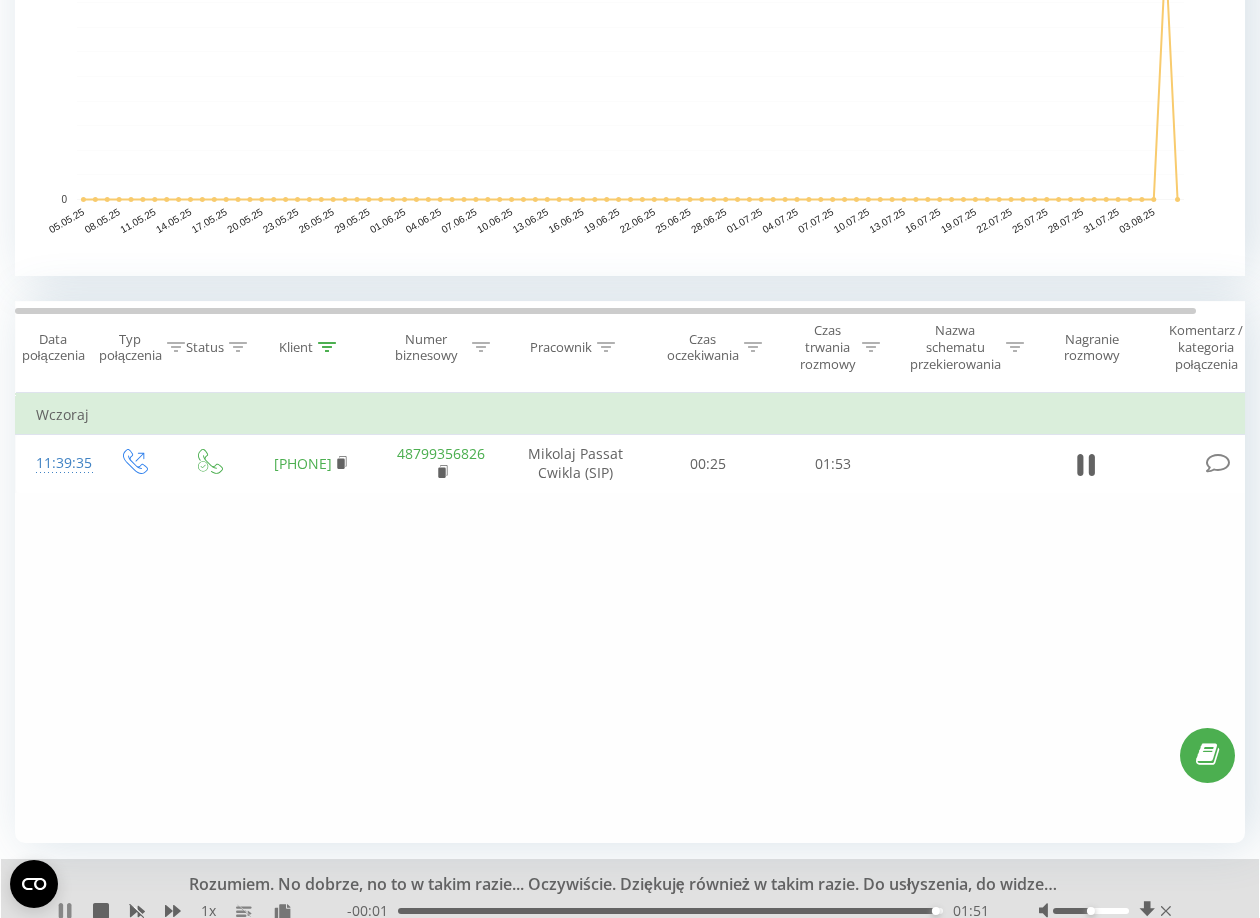 click 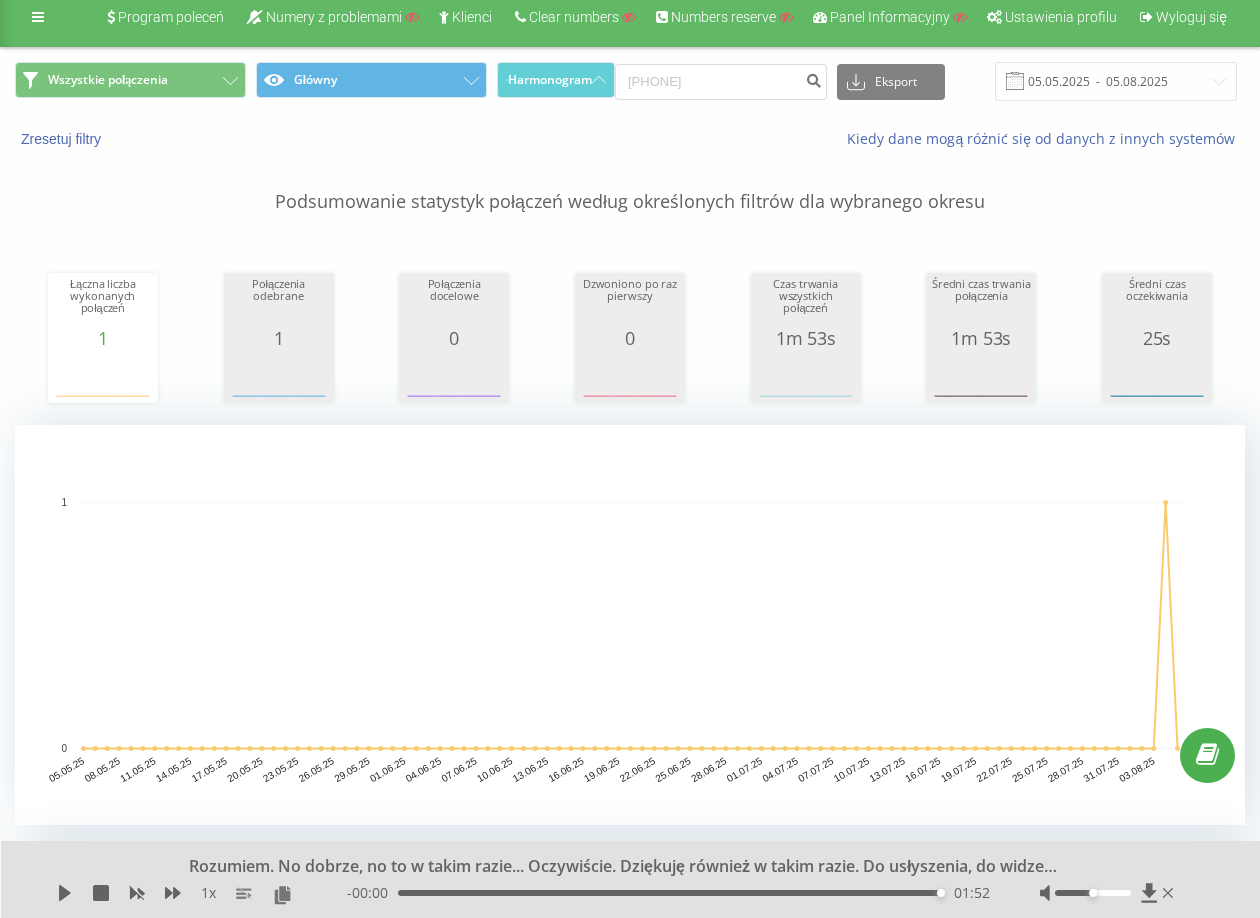 scroll, scrollTop: 0, scrollLeft: 0, axis: both 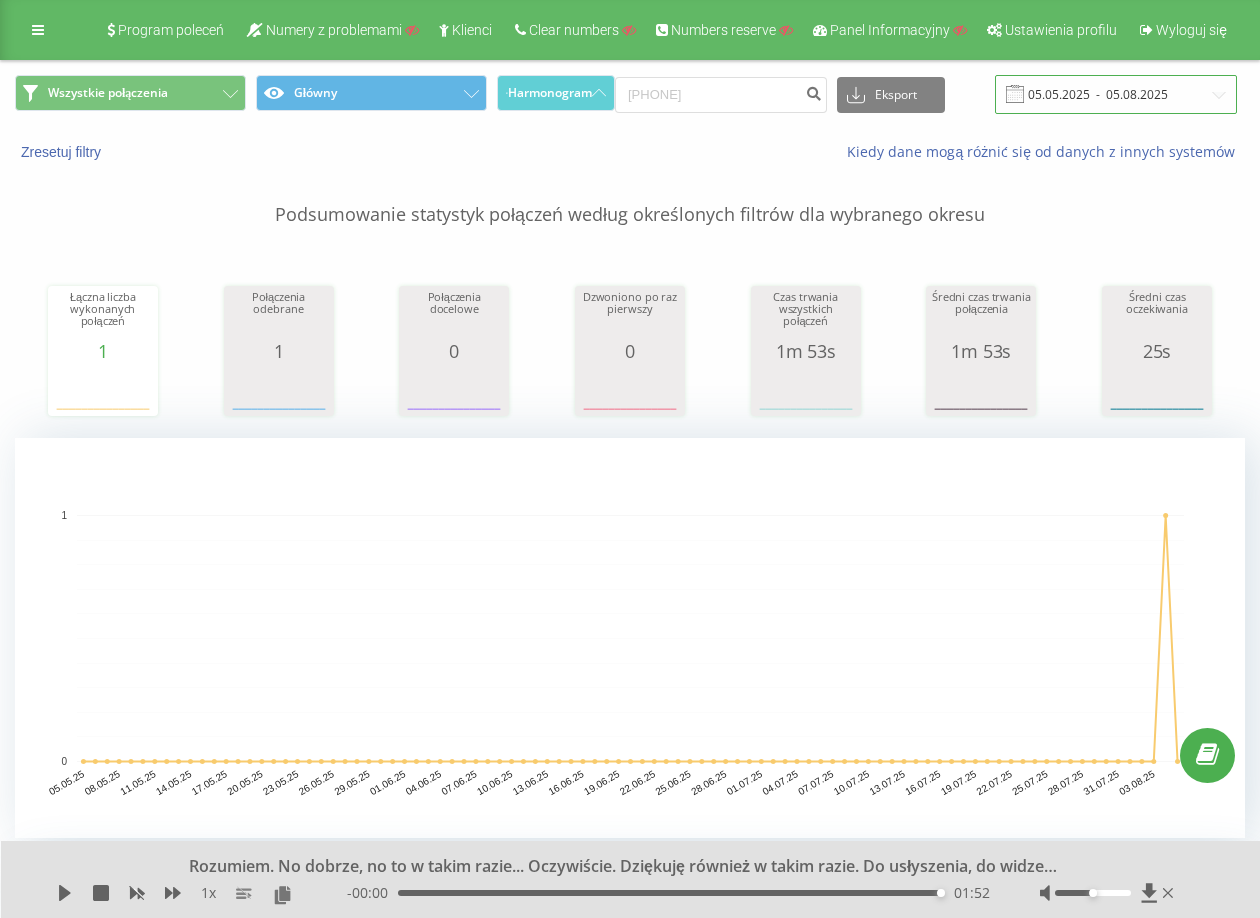 click on "05.05.2025  -  05.08.2025" at bounding box center (1116, 94) 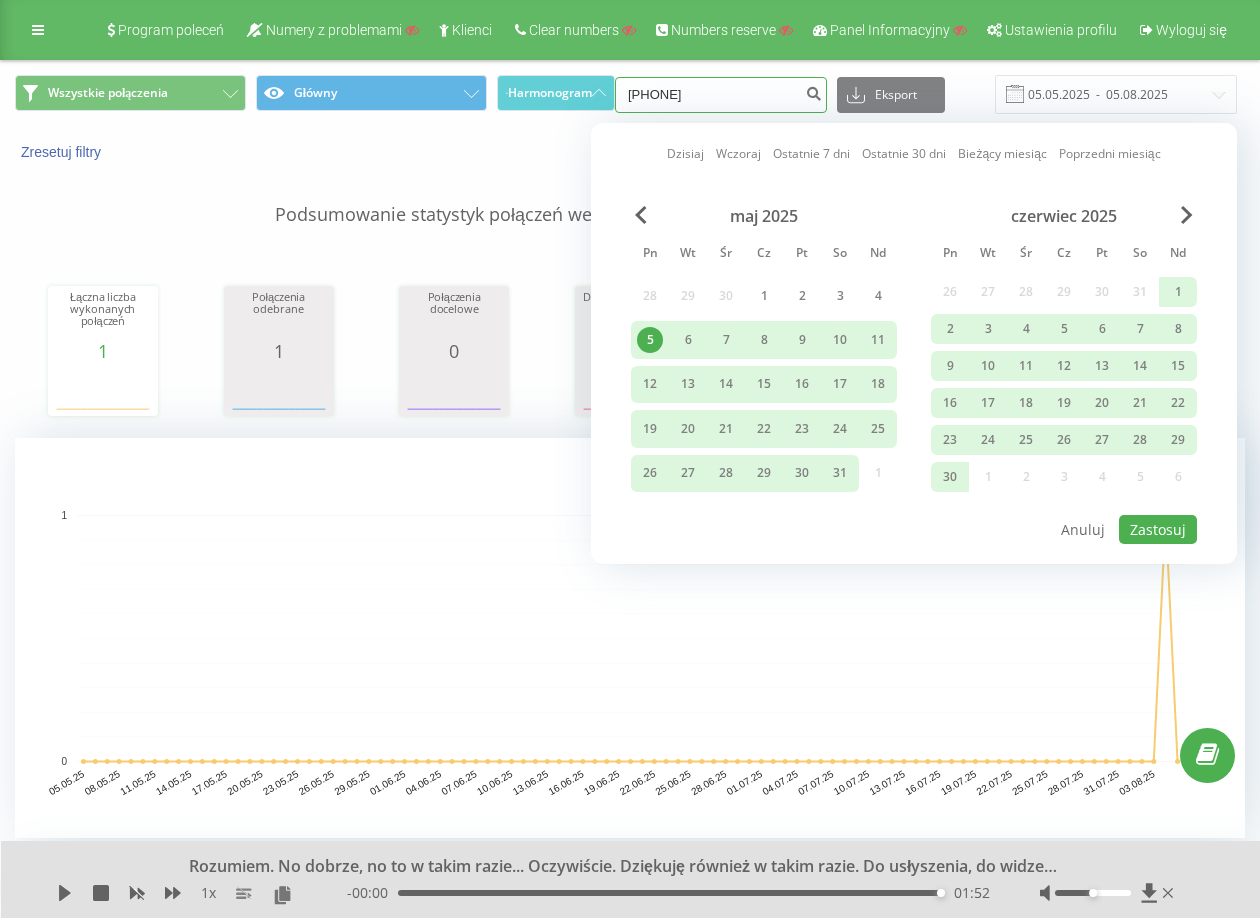 click on "48733100603" at bounding box center [721, 95] 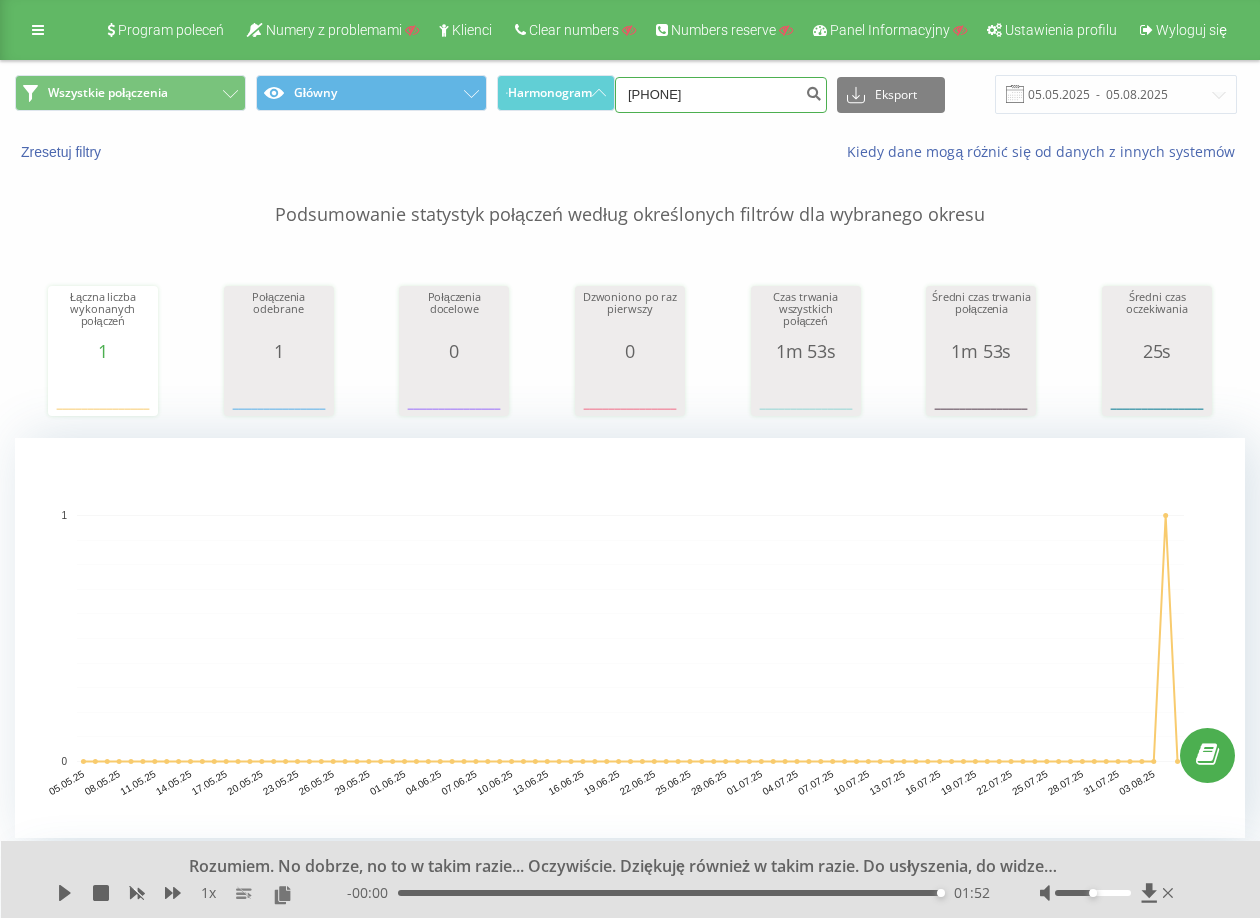 click on "48733100603" at bounding box center (721, 95) 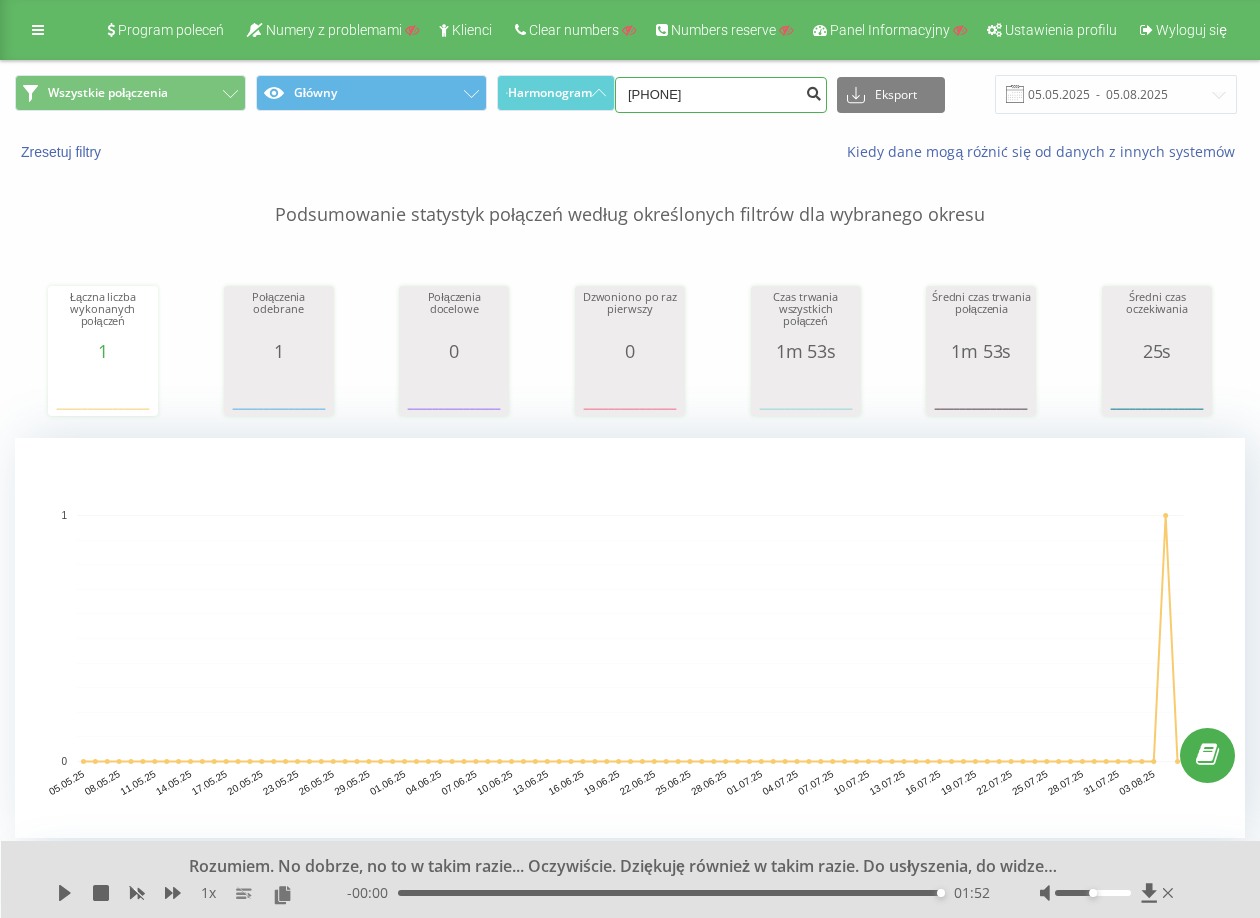 type on "48667746103" 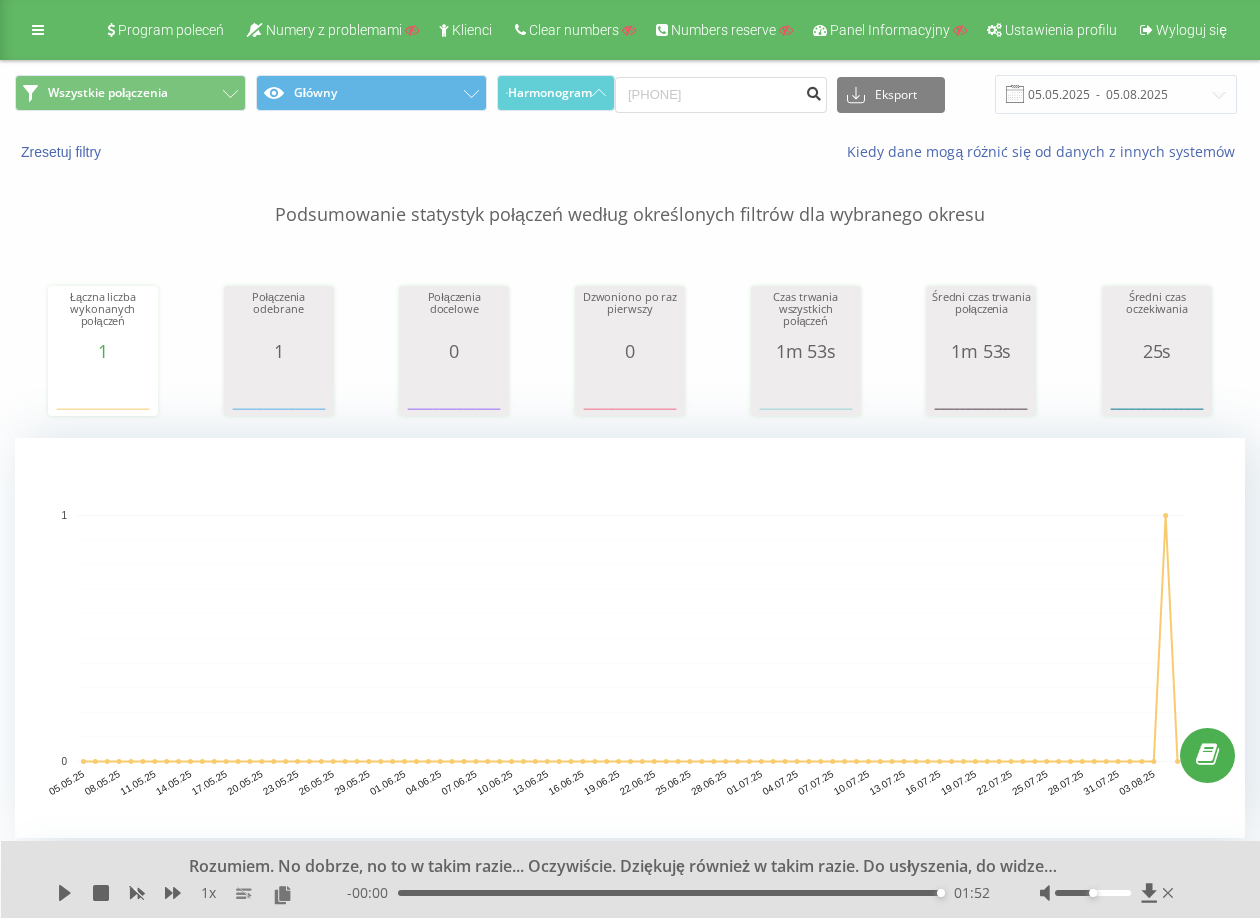 click at bounding box center (813, 91) 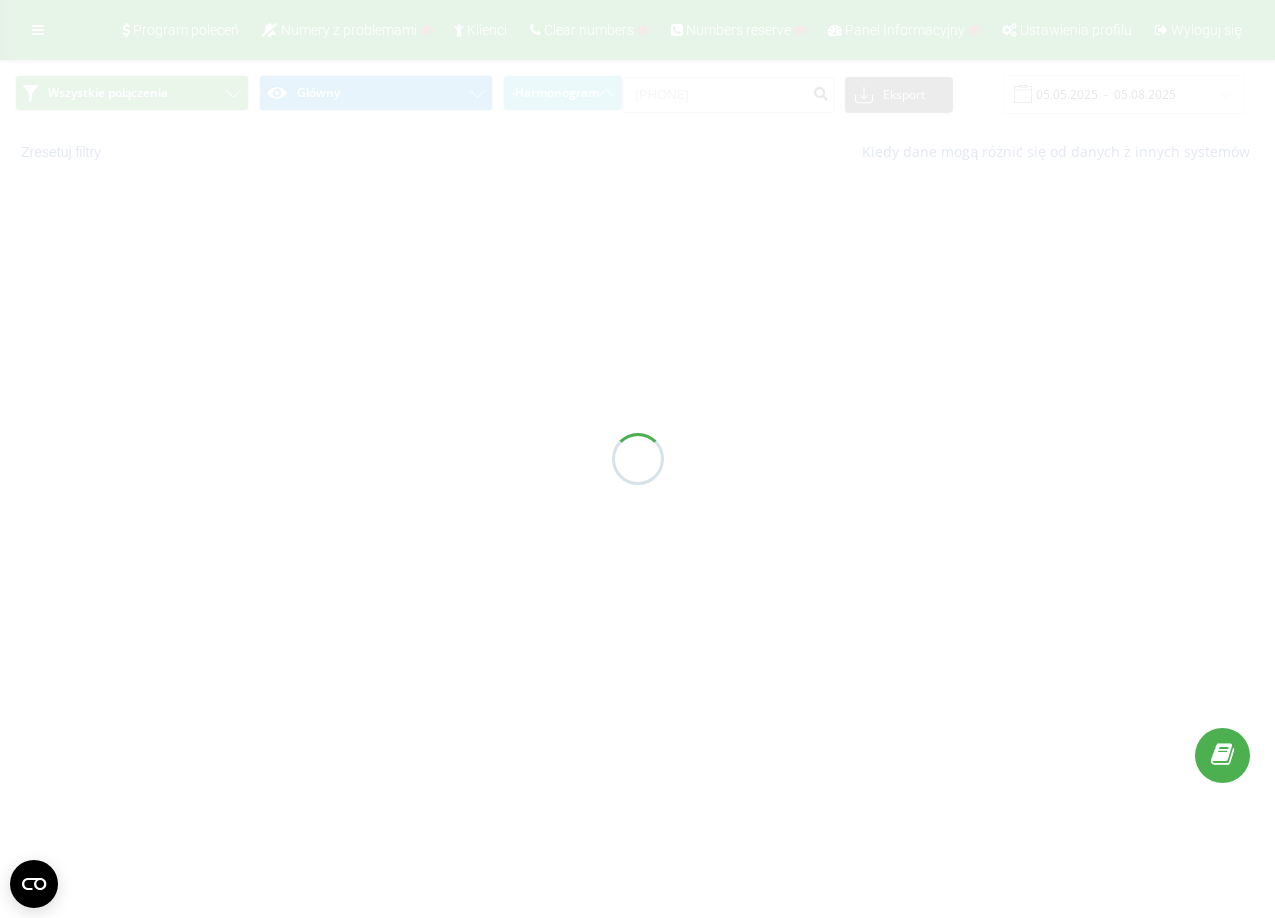 scroll, scrollTop: 0, scrollLeft: 0, axis: both 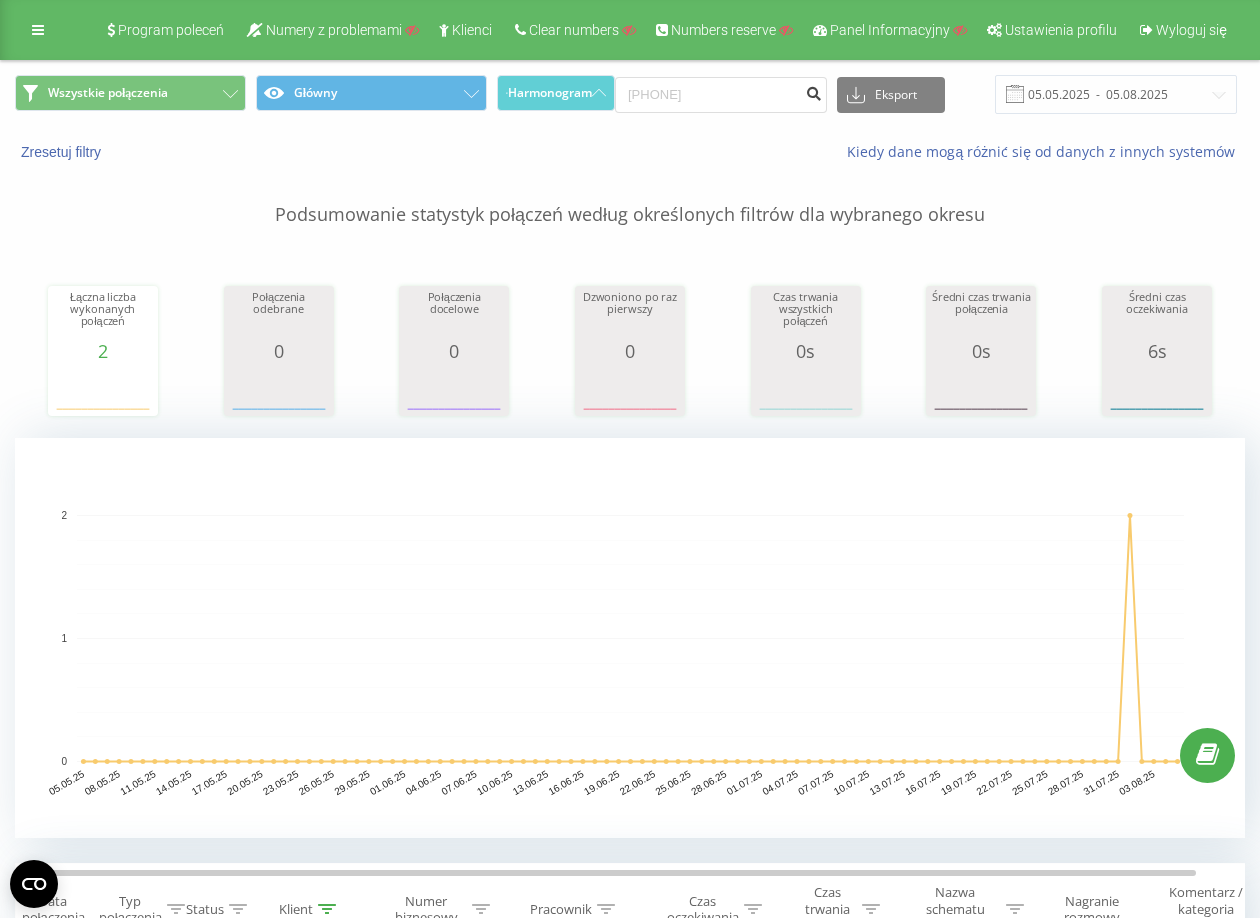 click at bounding box center [813, 91] 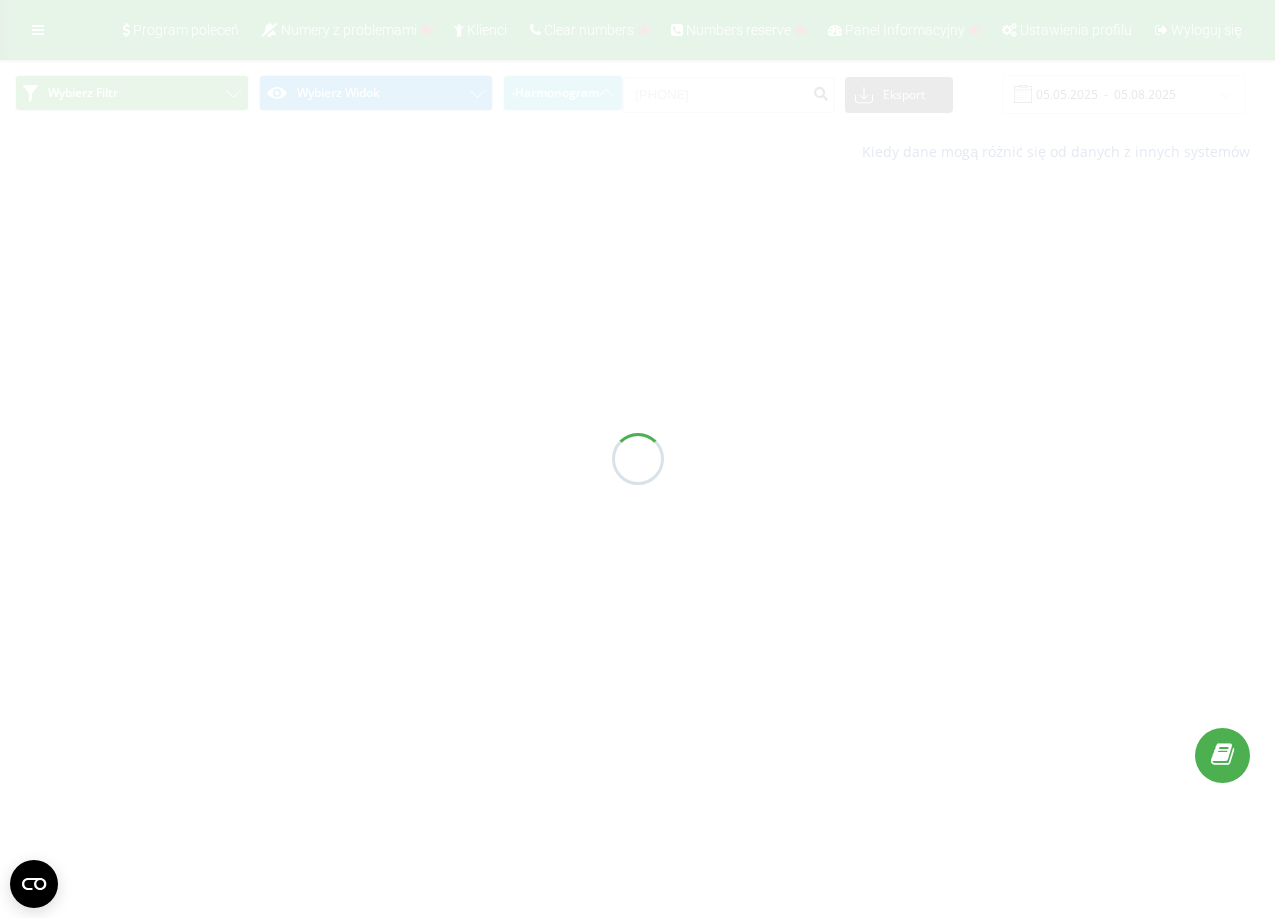 scroll, scrollTop: 0, scrollLeft: 0, axis: both 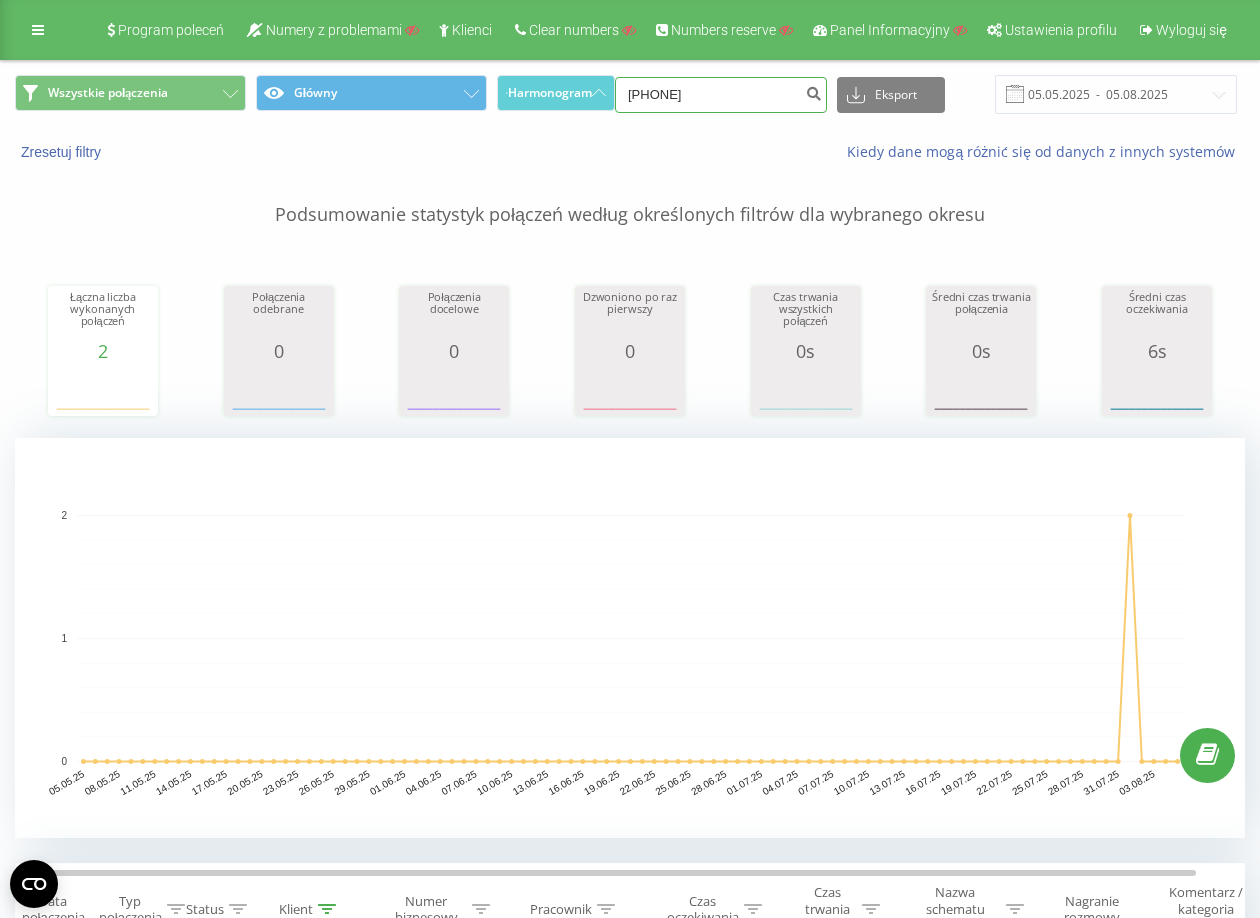 click on "48667746103" at bounding box center (721, 95) 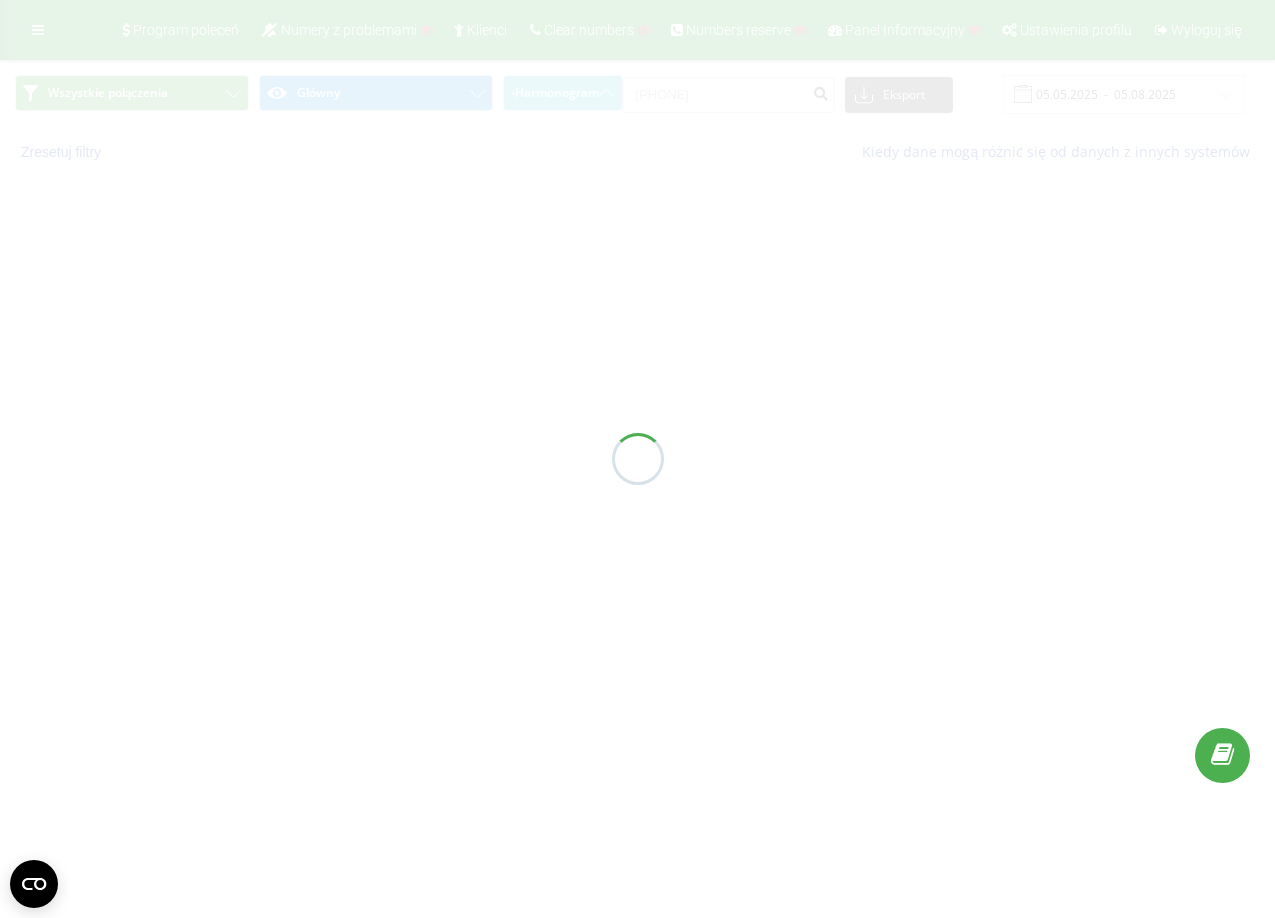 scroll, scrollTop: 0, scrollLeft: 0, axis: both 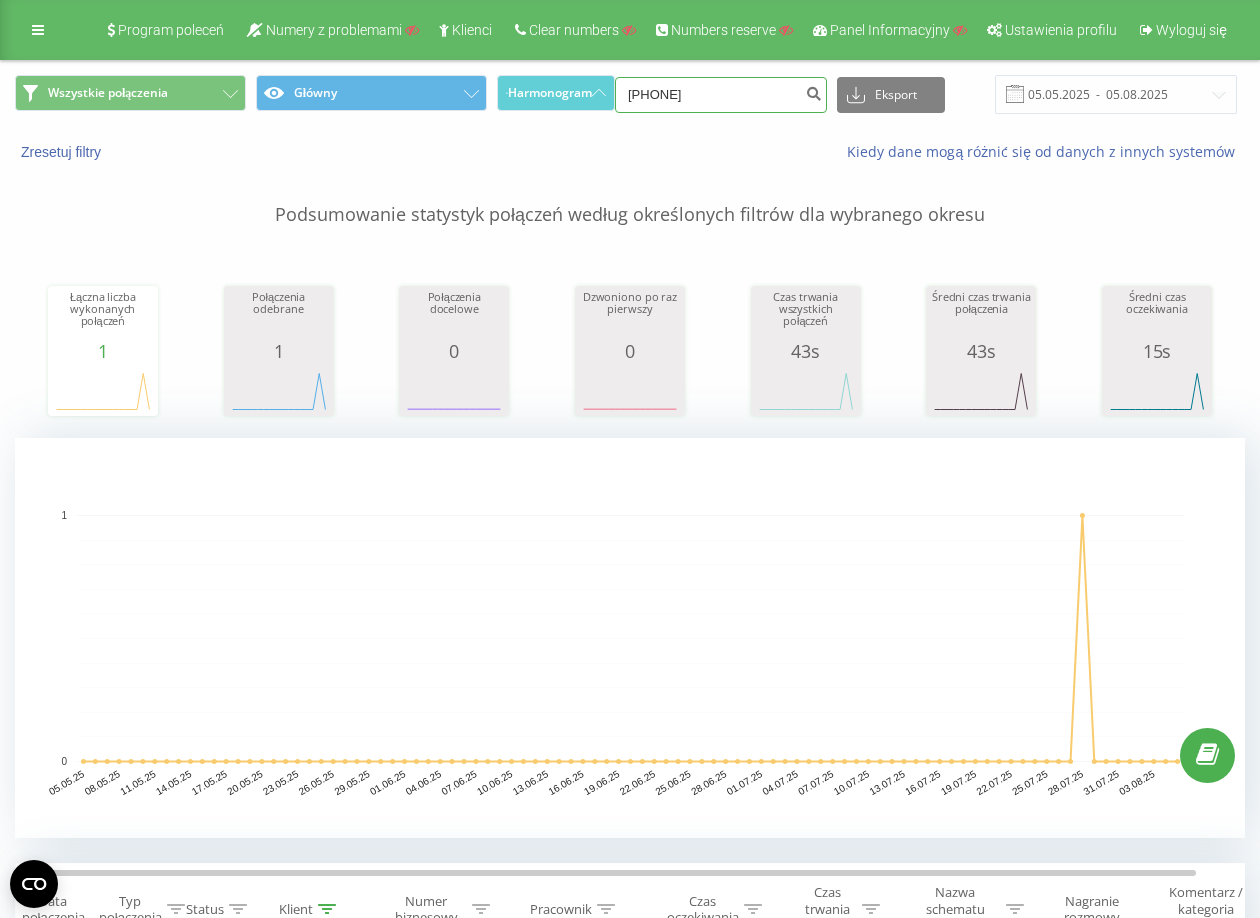 click on "48607530468" at bounding box center [721, 95] 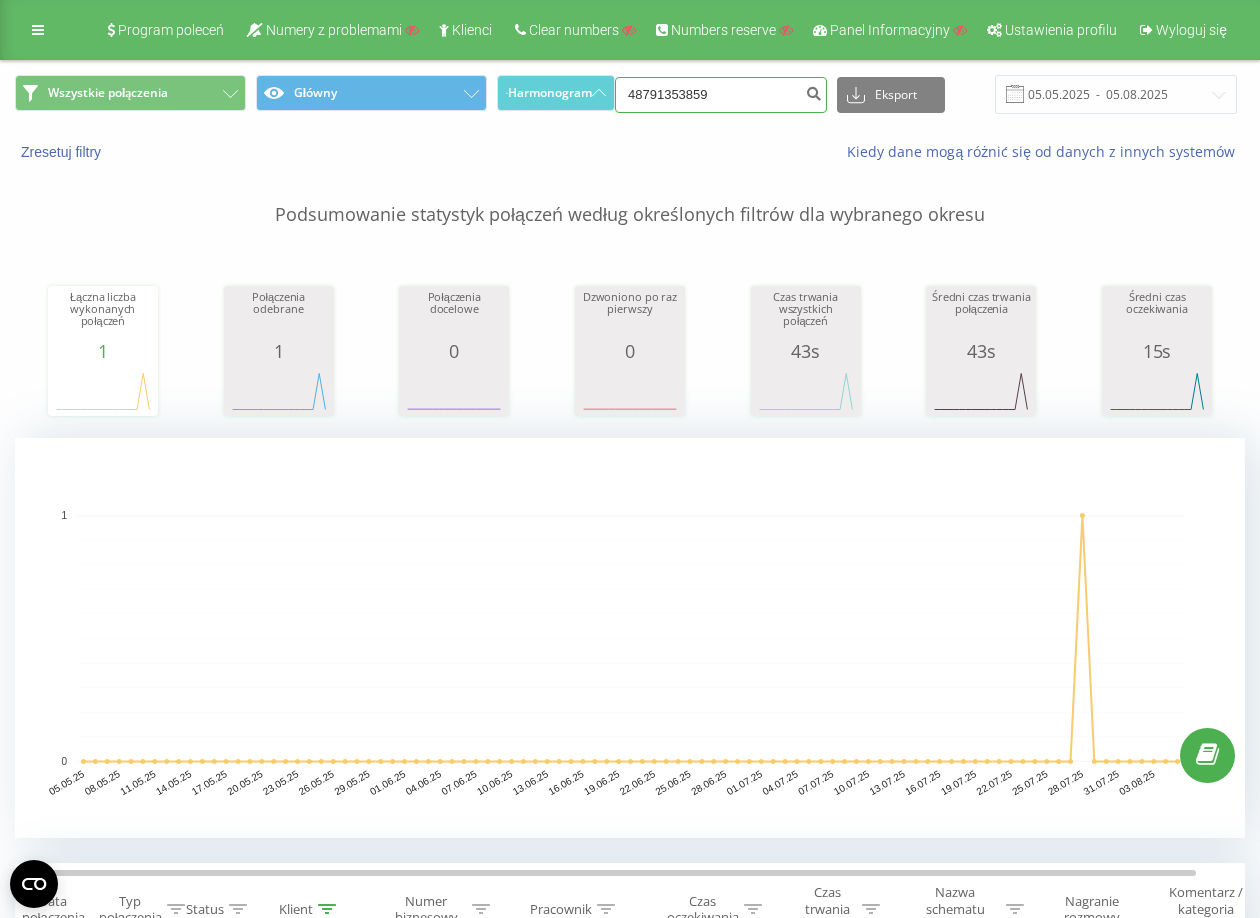 type on "48791353859" 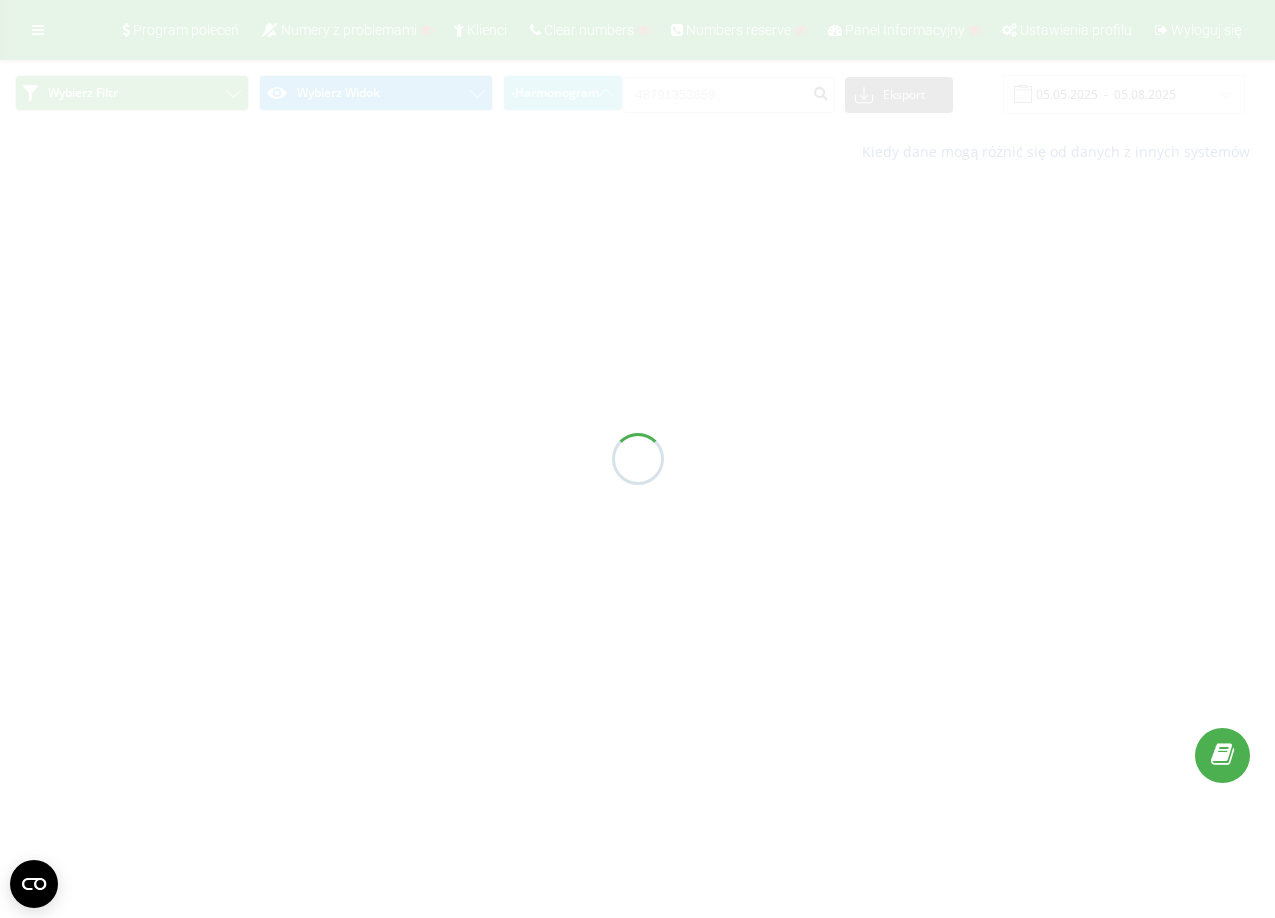 scroll, scrollTop: 0, scrollLeft: 0, axis: both 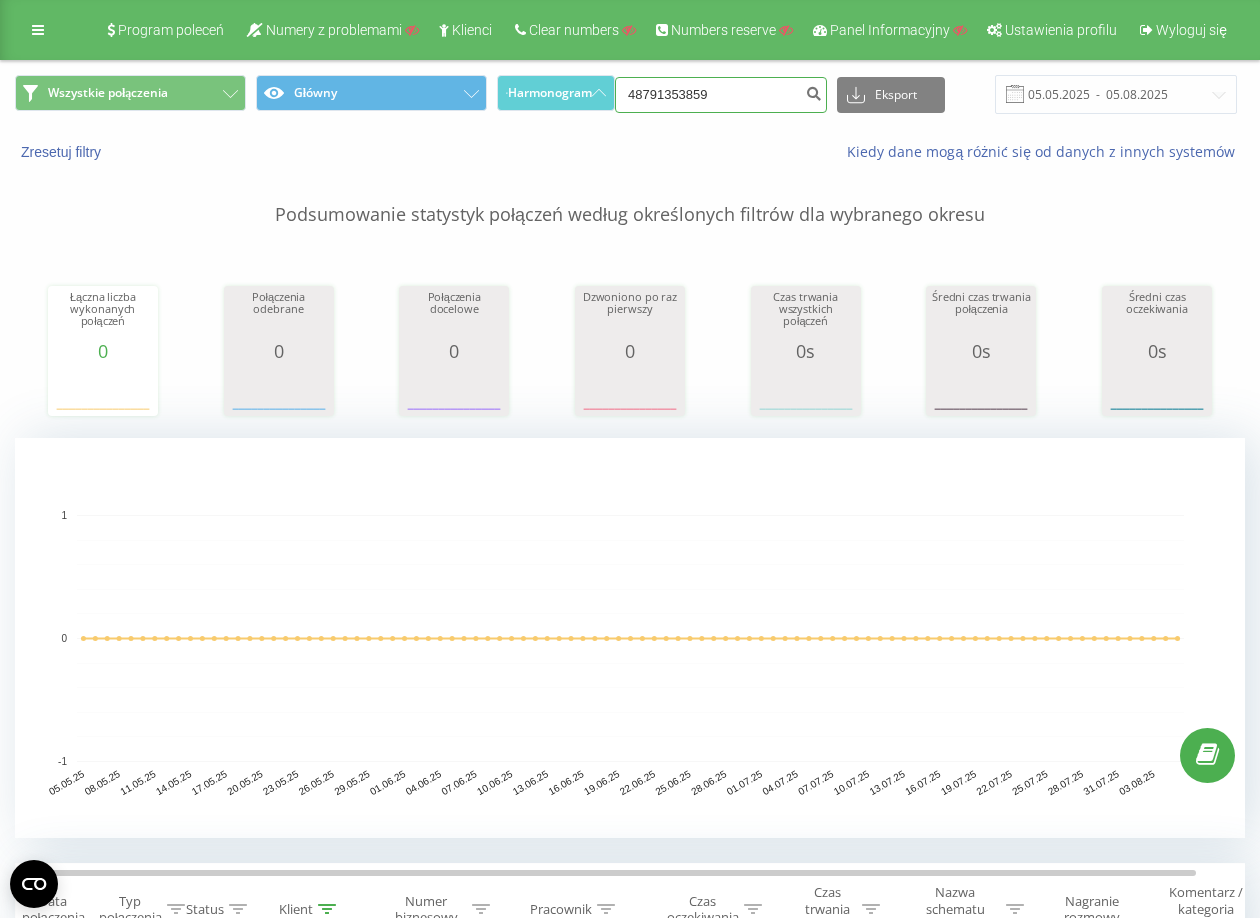click on "48791353859" at bounding box center (721, 95) 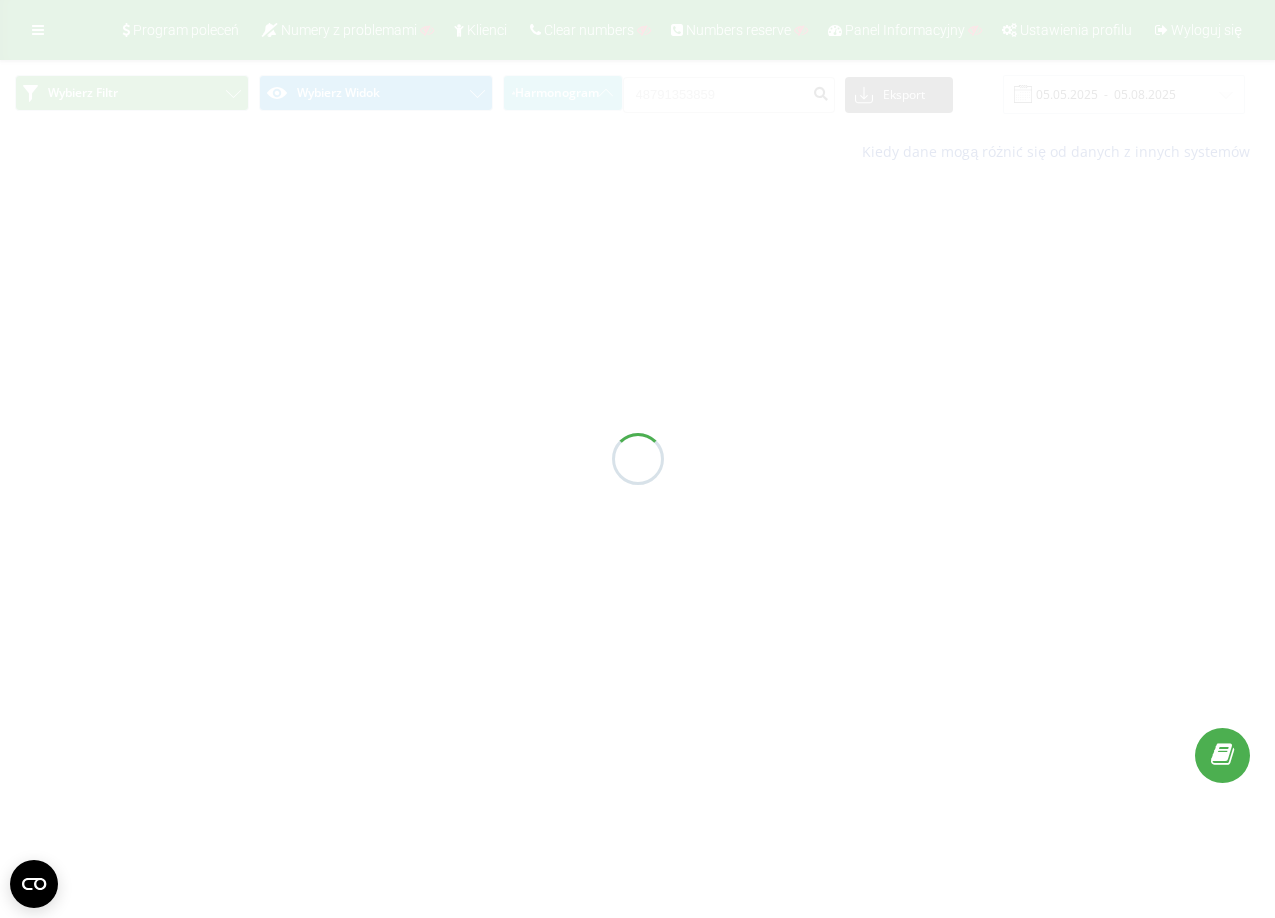 scroll, scrollTop: 0, scrollLeft: 0, axis: both 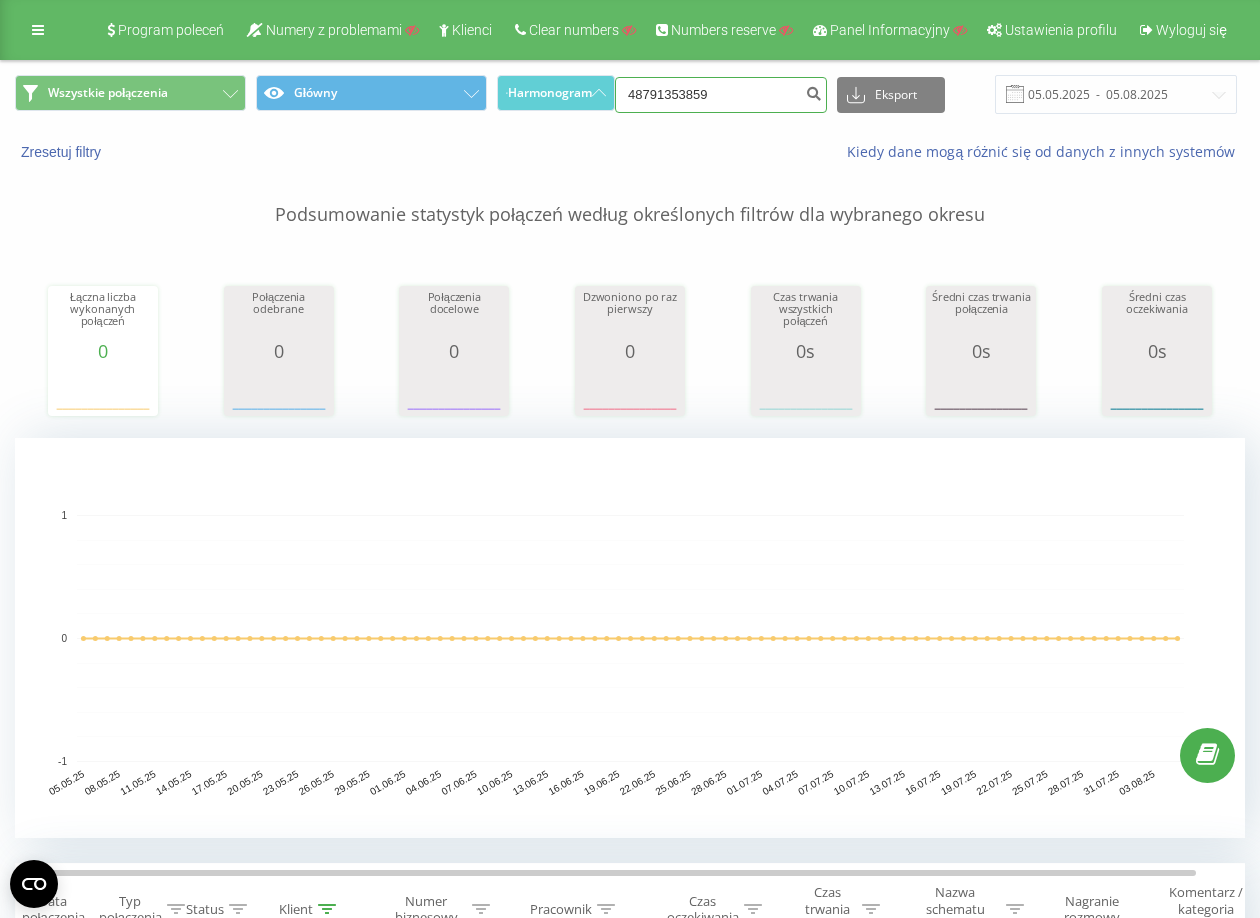 click on "48791353859" at bounding box center [721, 95] 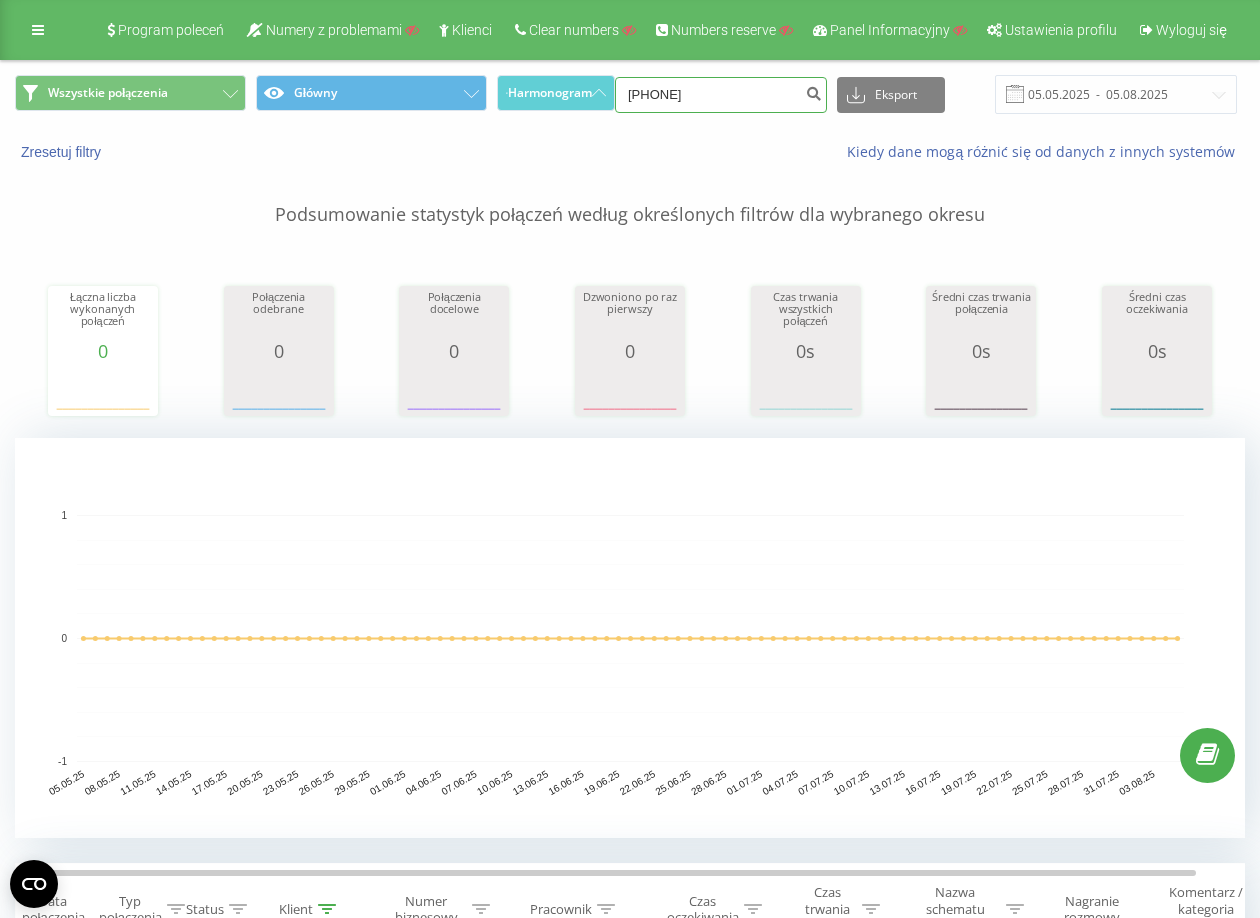 type on "[NUMBER]" 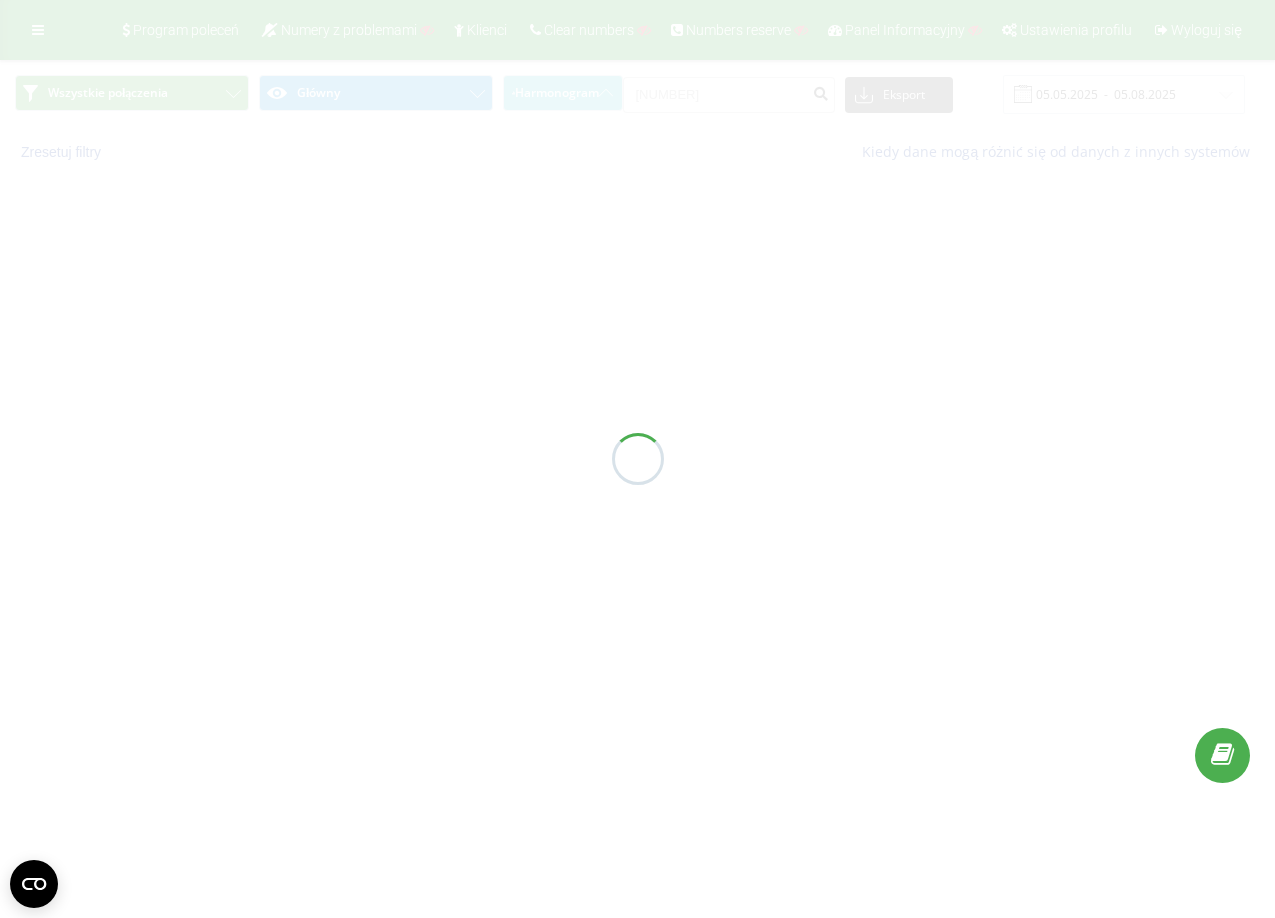 scroll, scrollTop: 0, scrollLeft: 0, axis: both 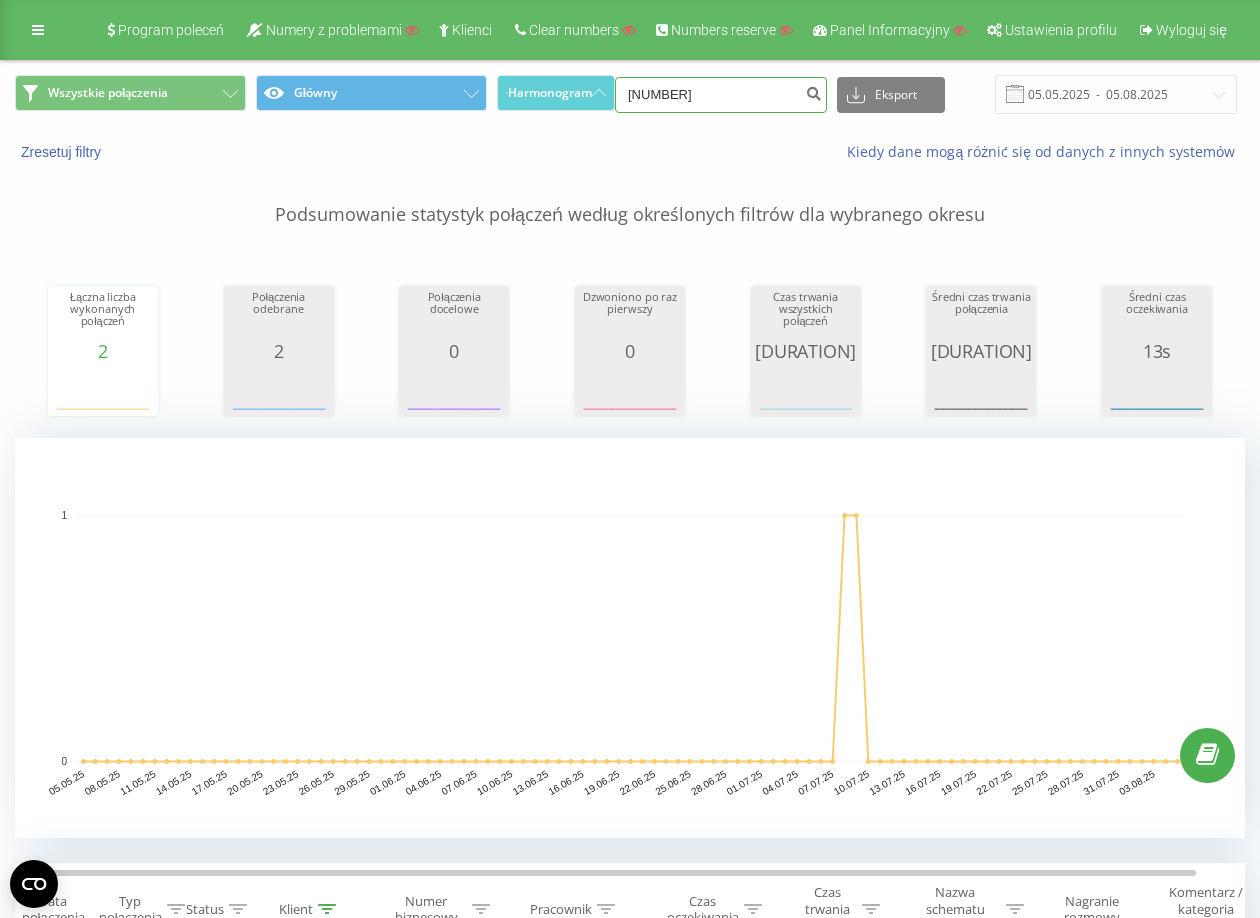 click on "[NUMBER]" at bounding box center (721, 95) 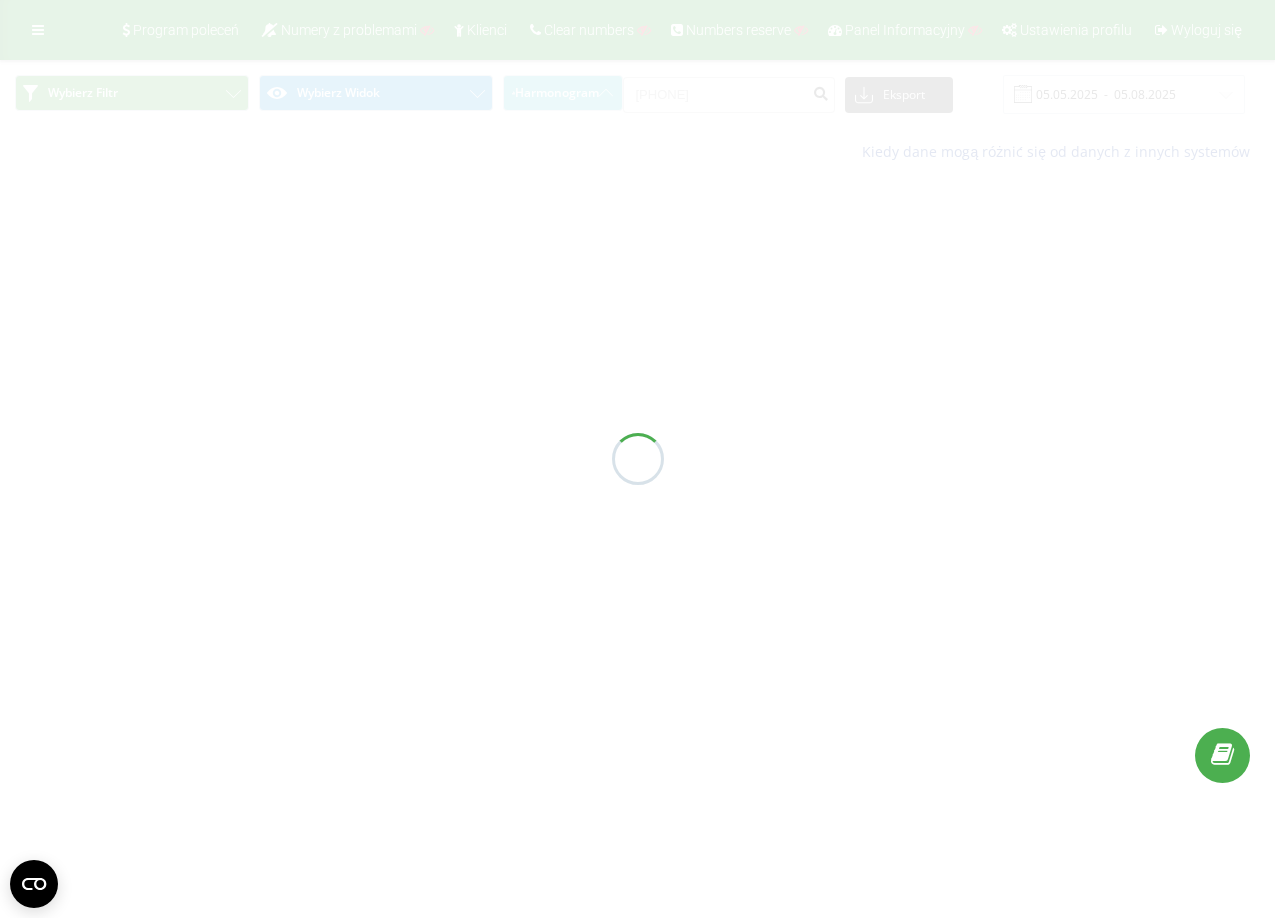 scroll, scrollTop: 0, scrollLeft: 0, axis: both 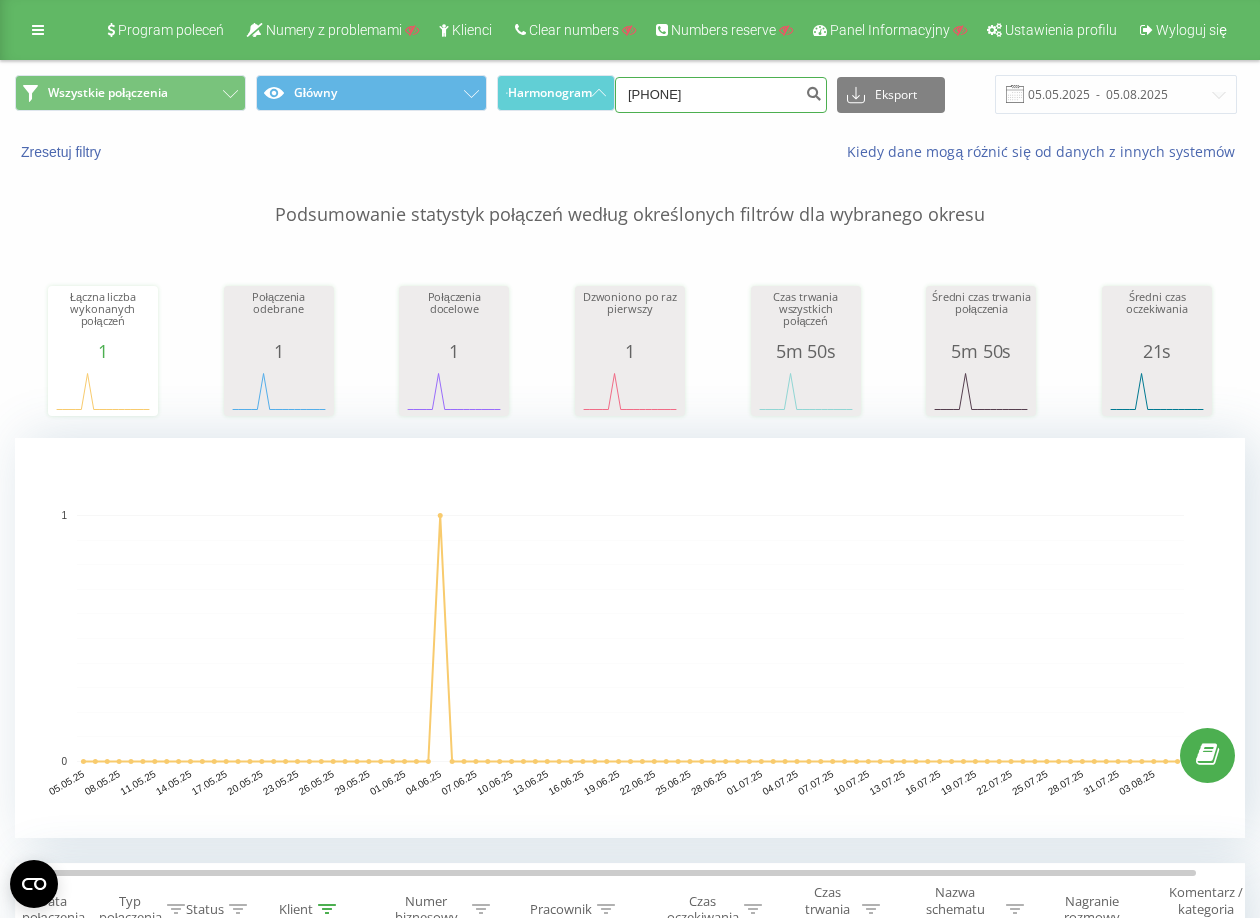 click on "48501826369" at bounding box center (721, 95) 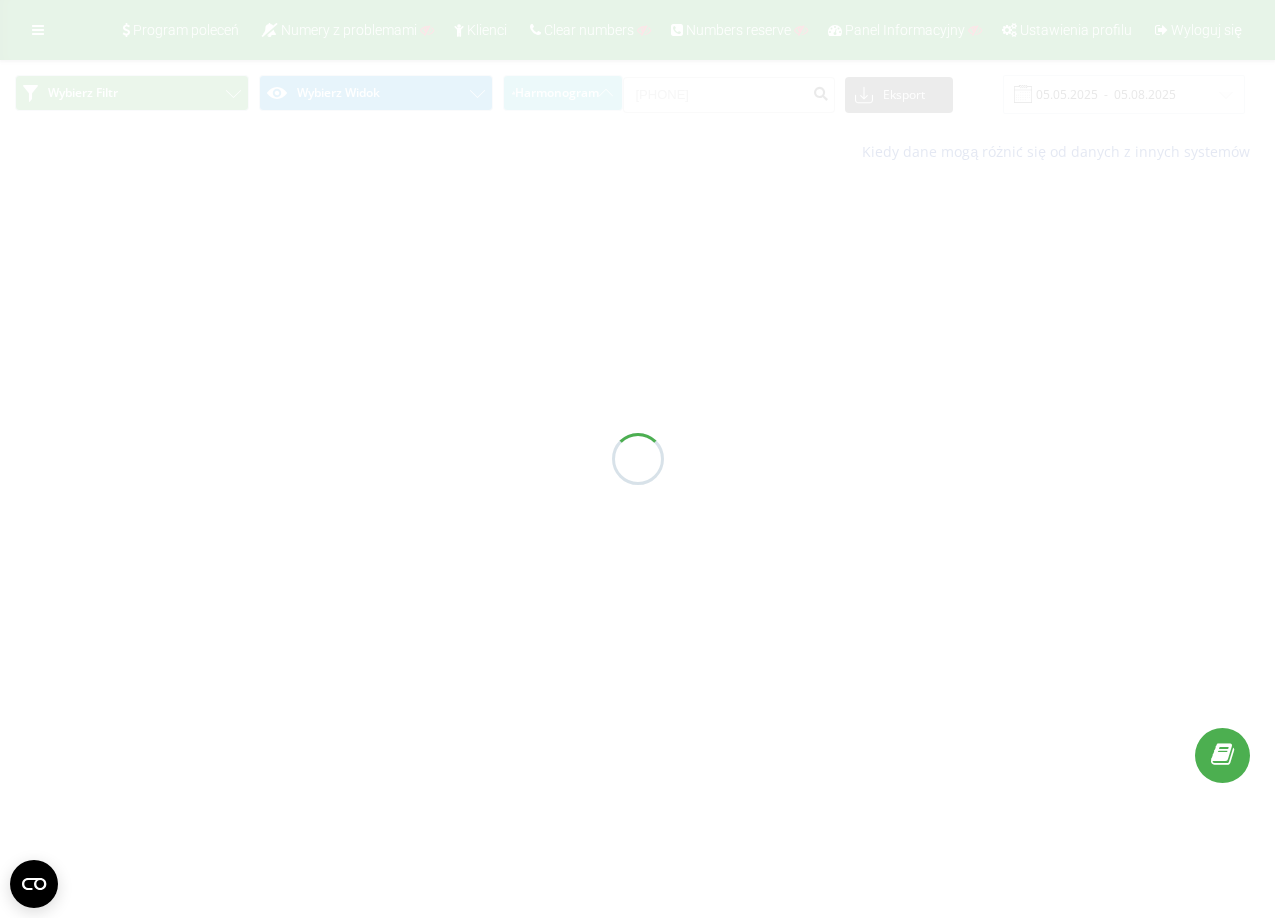 scroll, scrollTop: 0, scrollLeft: 0, axis: both 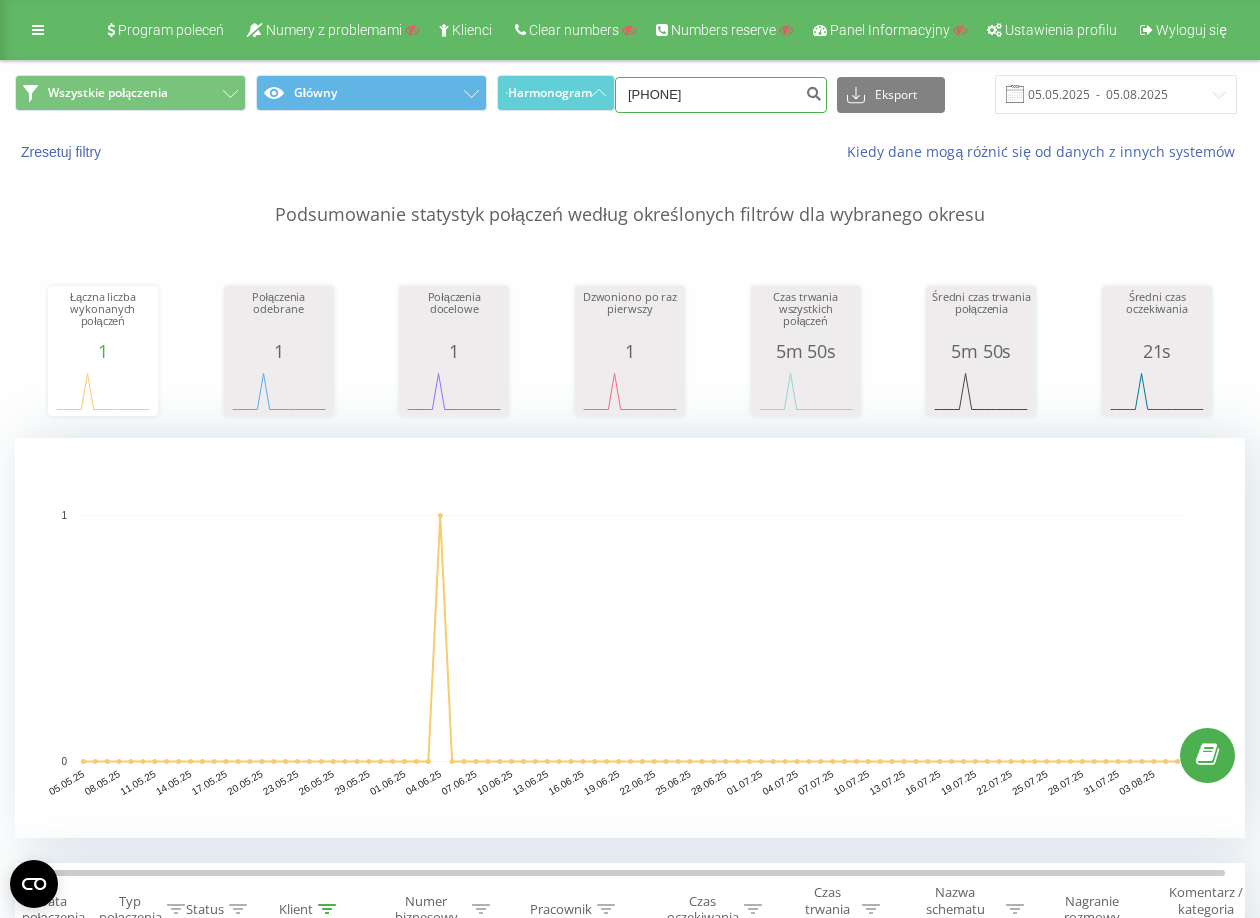 click on "48501826369" at bounding box center [721, 95] 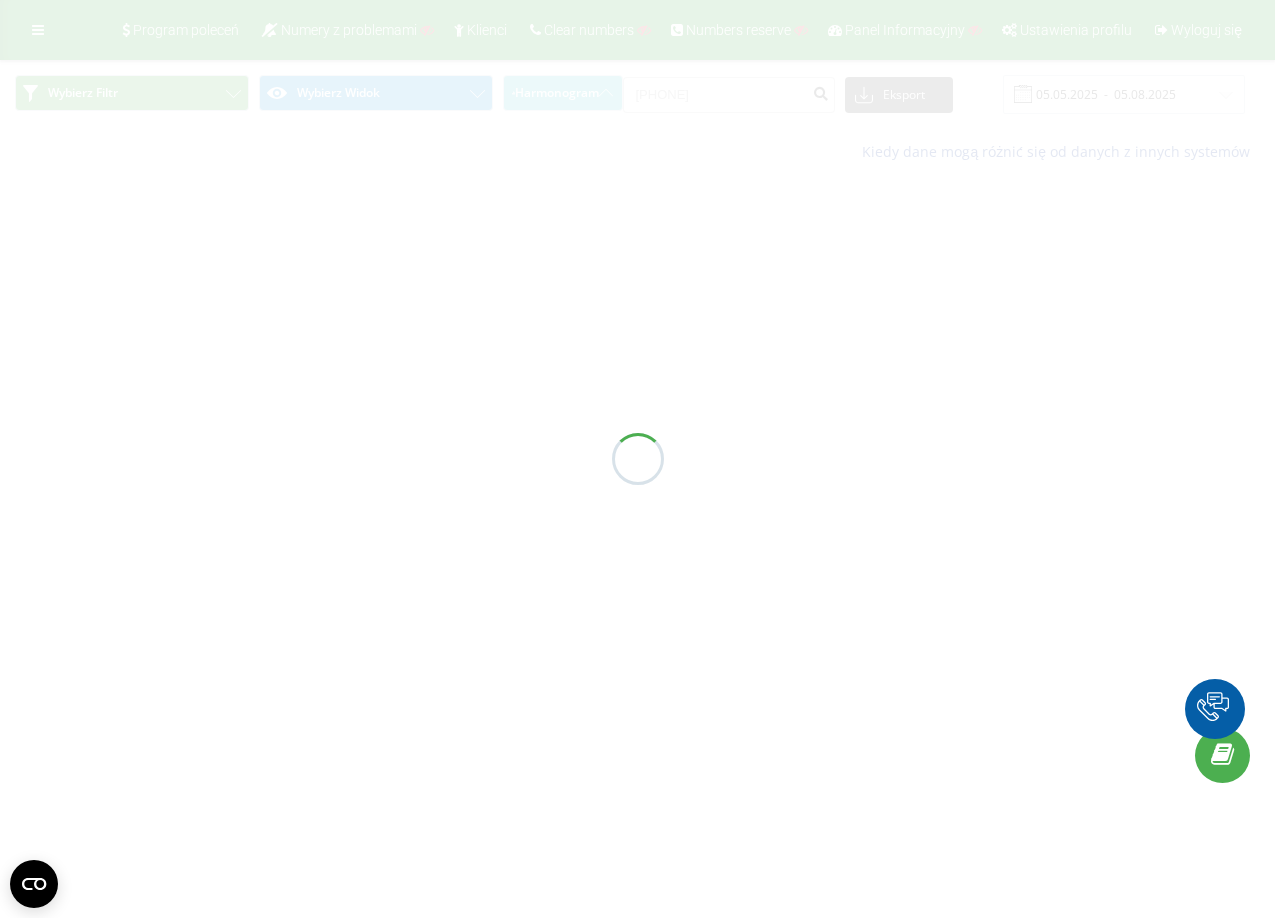 scroll, scrollTop: 0, scrollLeft: 0, axis: both 